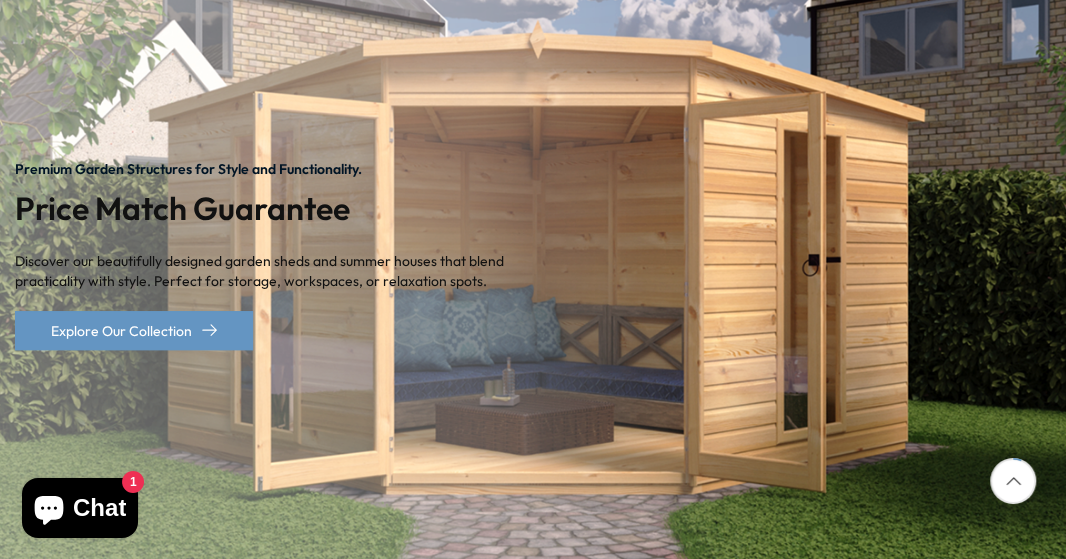 scroll, scrollTop: 318, scrollLeft: 0, axis: vertical 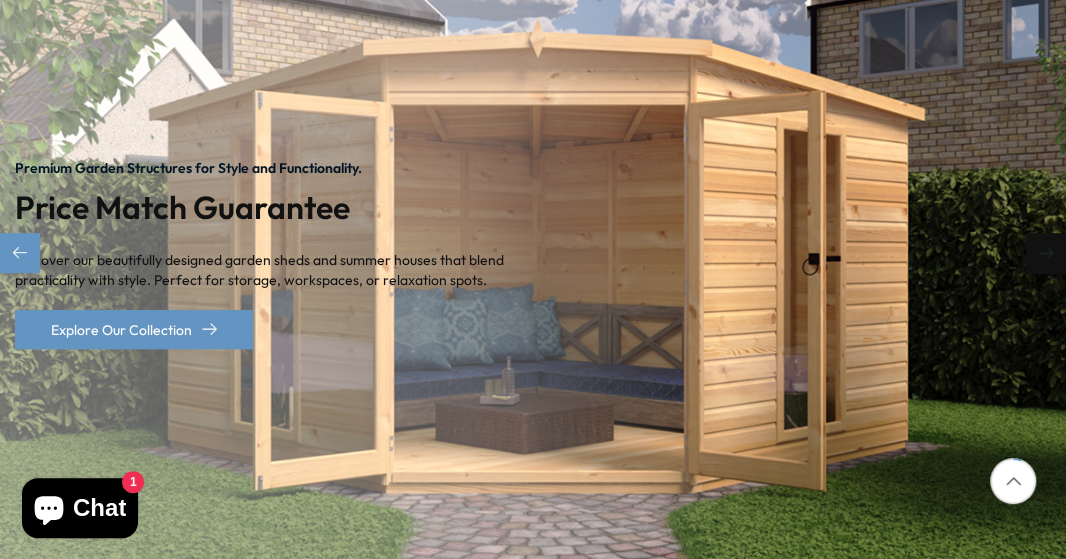 click at bounding box center [1046, 253] 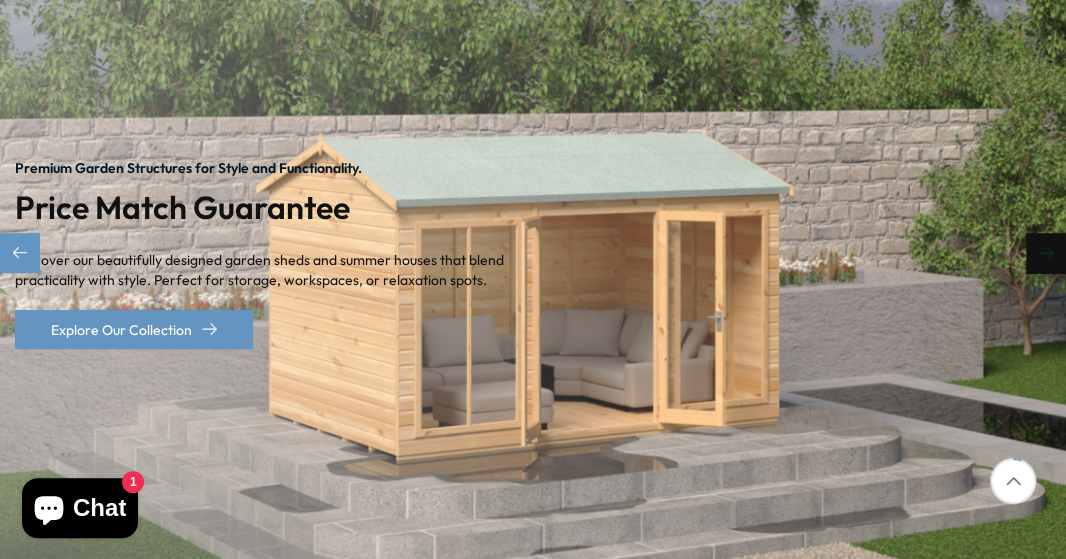click at bounding box center (1046, 253) 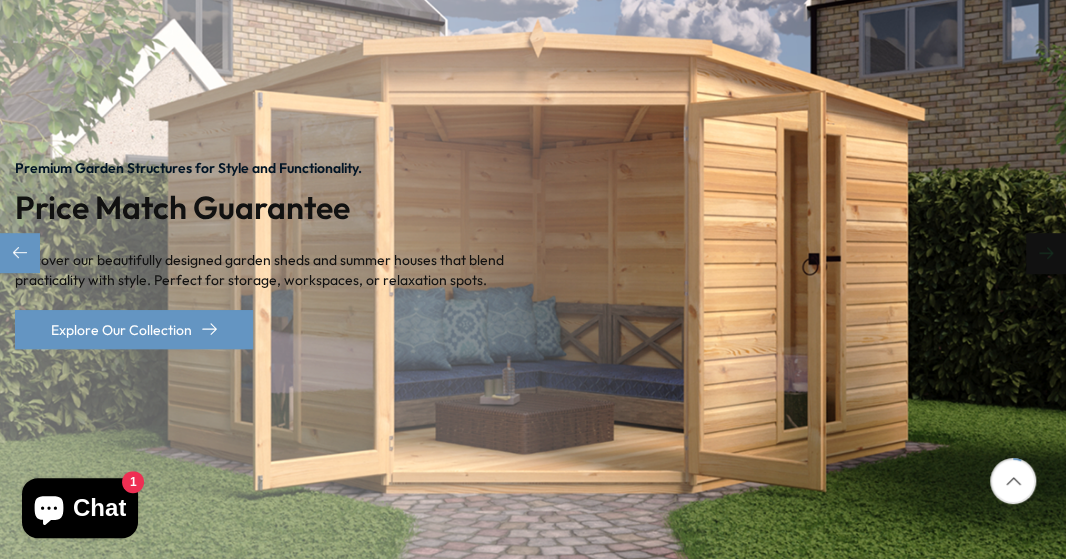 click at bounding box center (1046, 253) 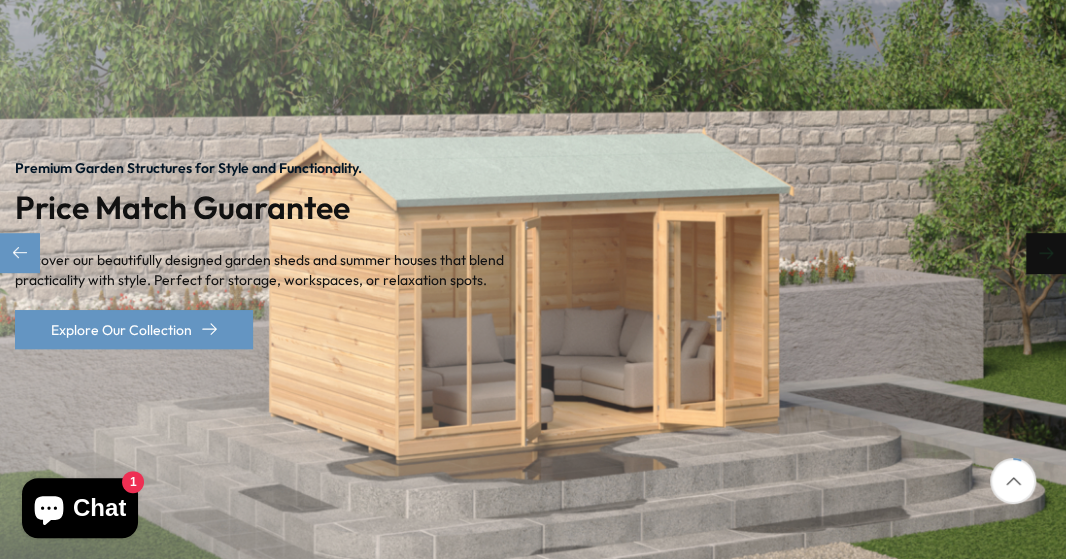click at bounding box center [1046, 253] 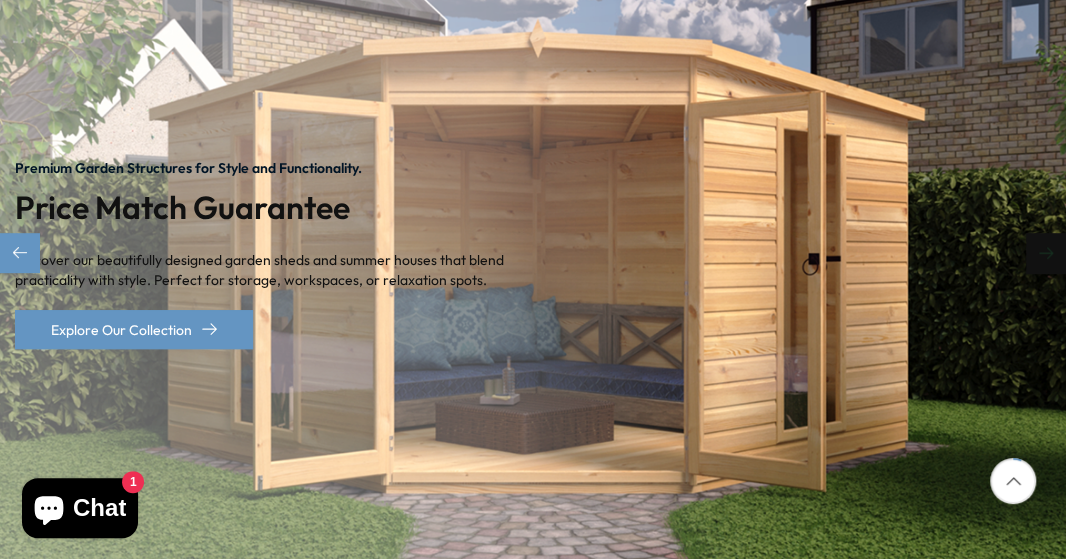 click at bounding box center [1046, 253] 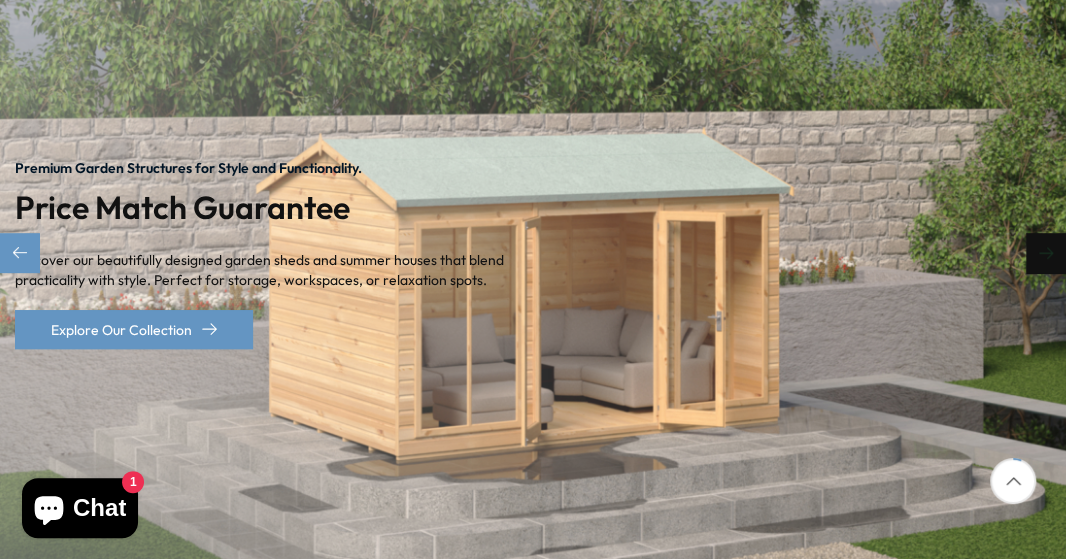 click at bounding box center [1046, 253] 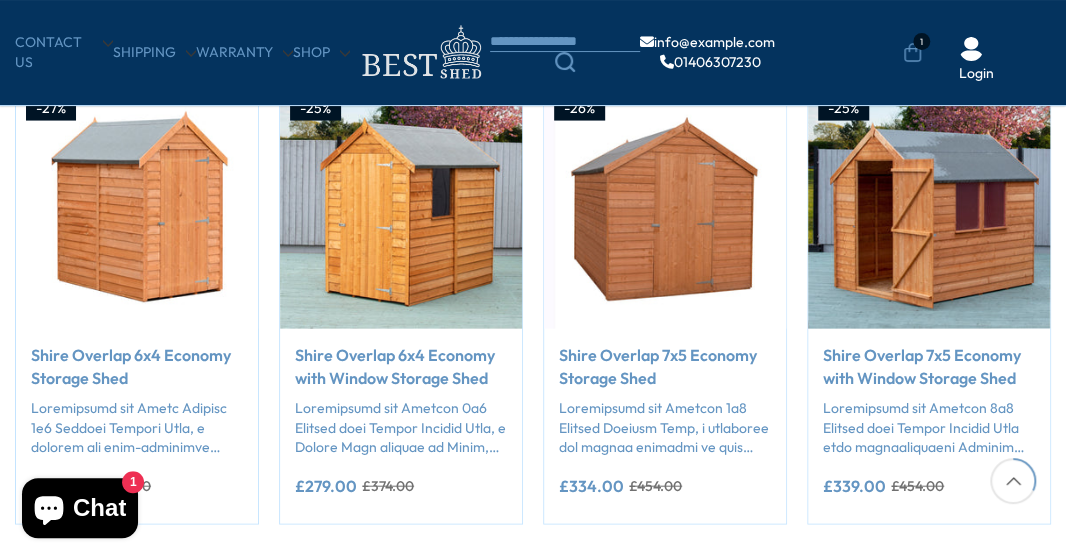 scroll, scrollTop: 1696, scrollLeft: 0, axis: vertical 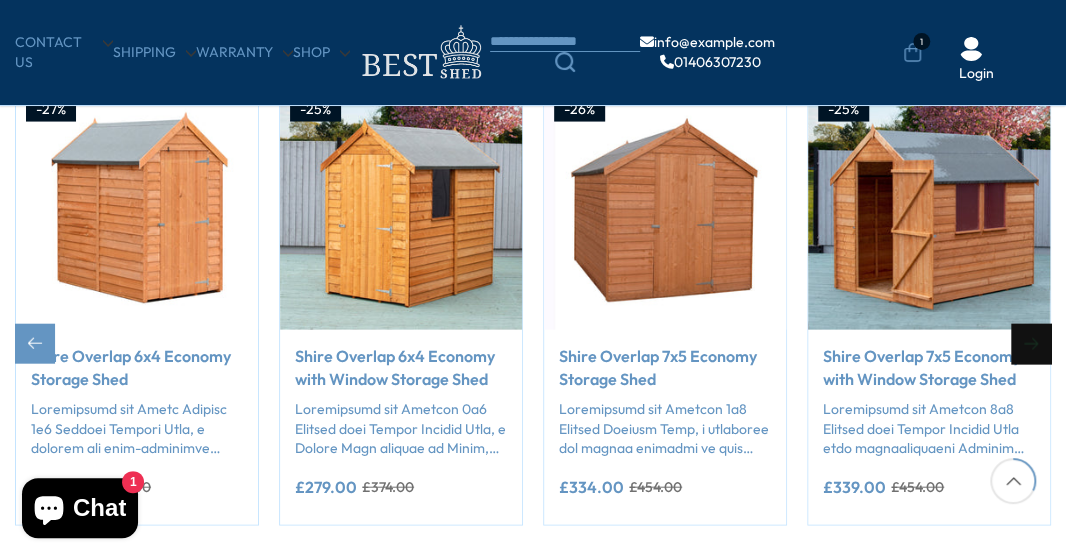 click at bounding box center [1031, 344] 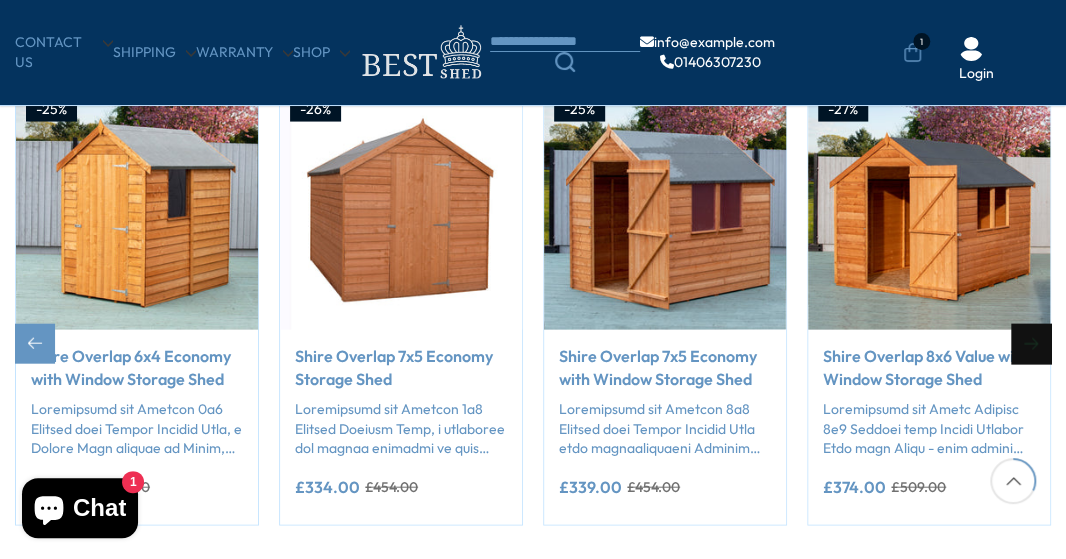 click at bounding box center [1031, 344] 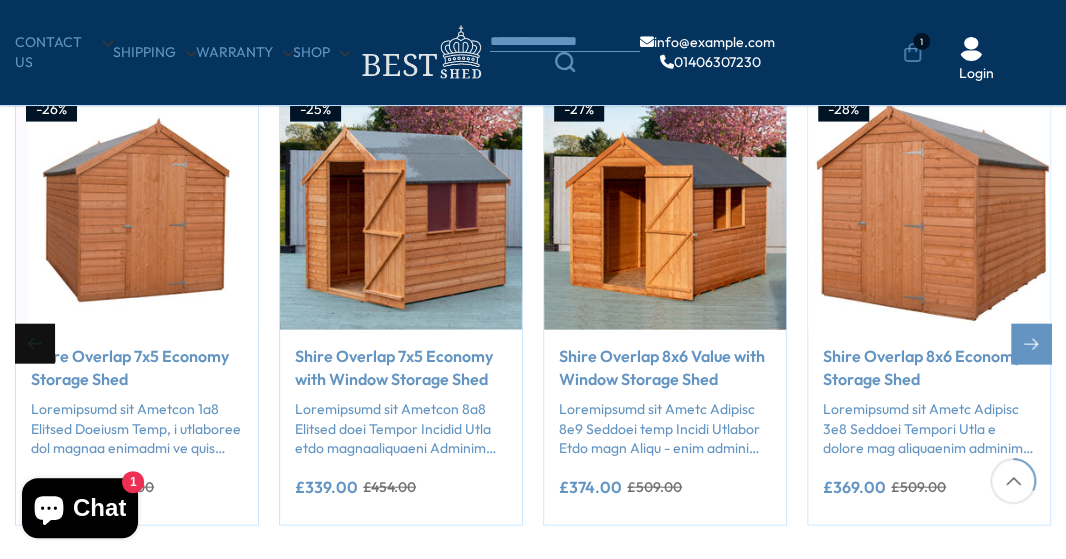 click at bounding box center (35, 344) 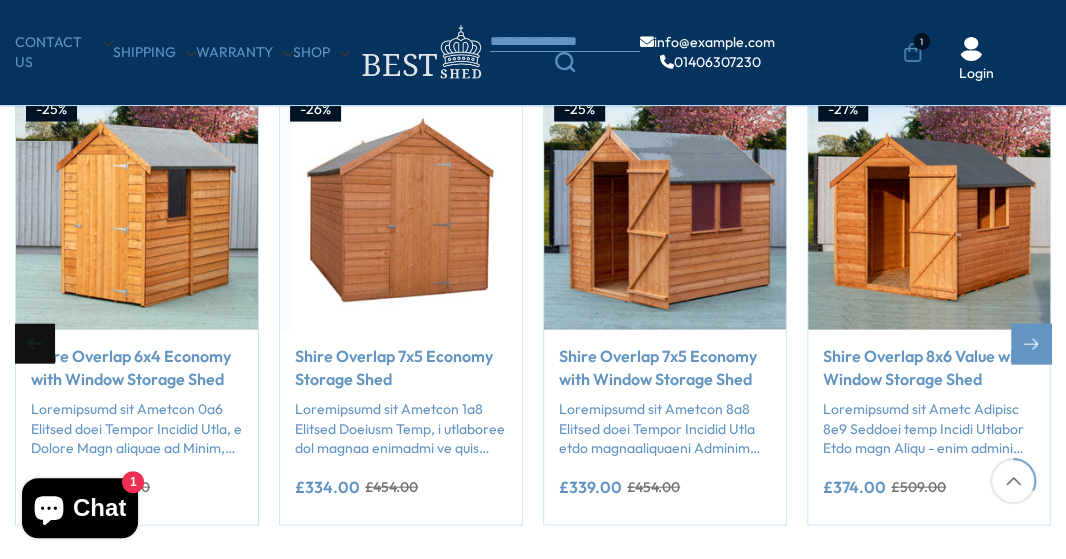 click at bounding box center (35, 344) 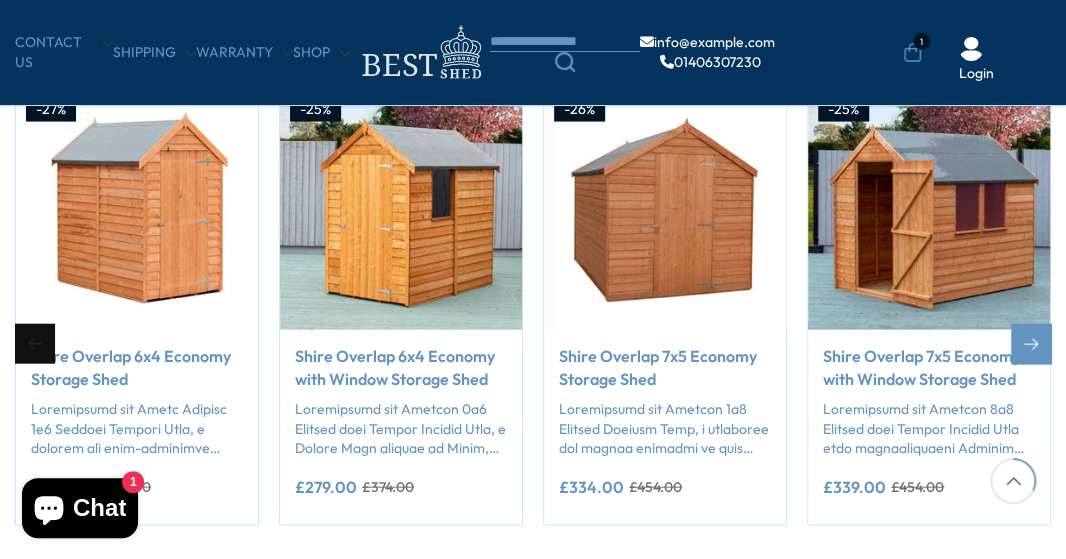 click at bounding box center (35, 344) 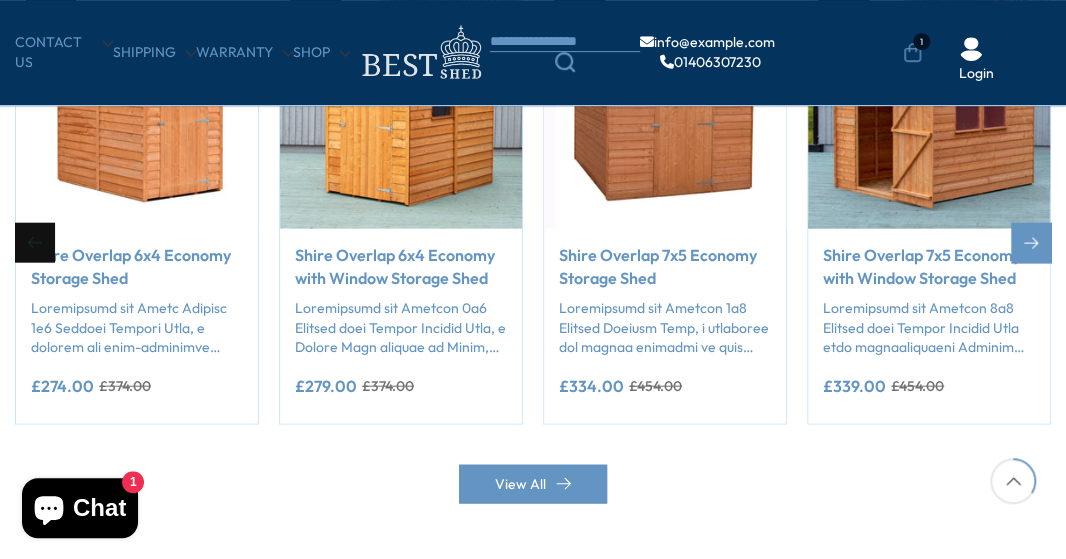 scroll, scrollTop: 1802, scrollLeft: 0, axis: vertical 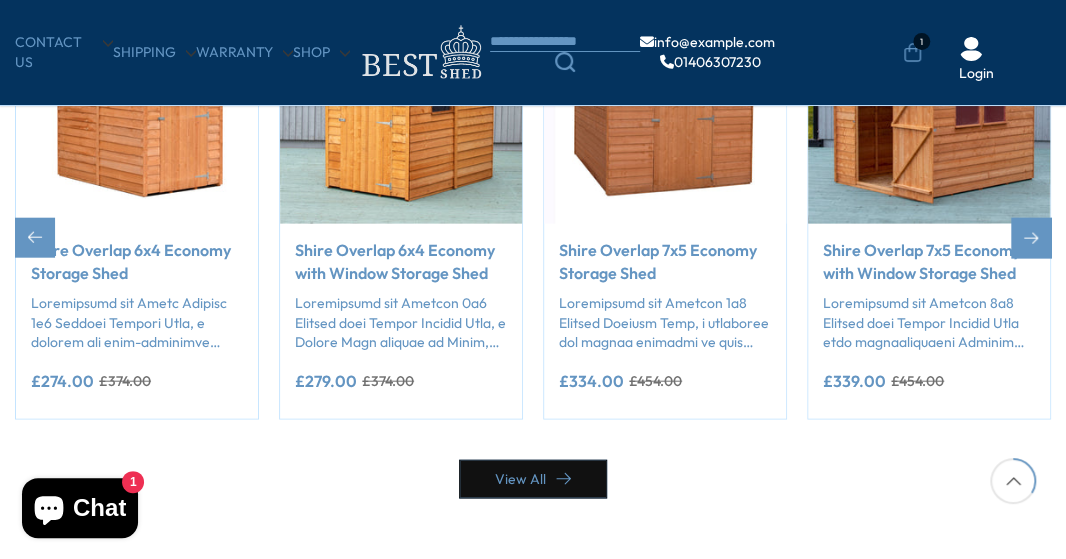click on "View All" at bounding box center [533, 479] 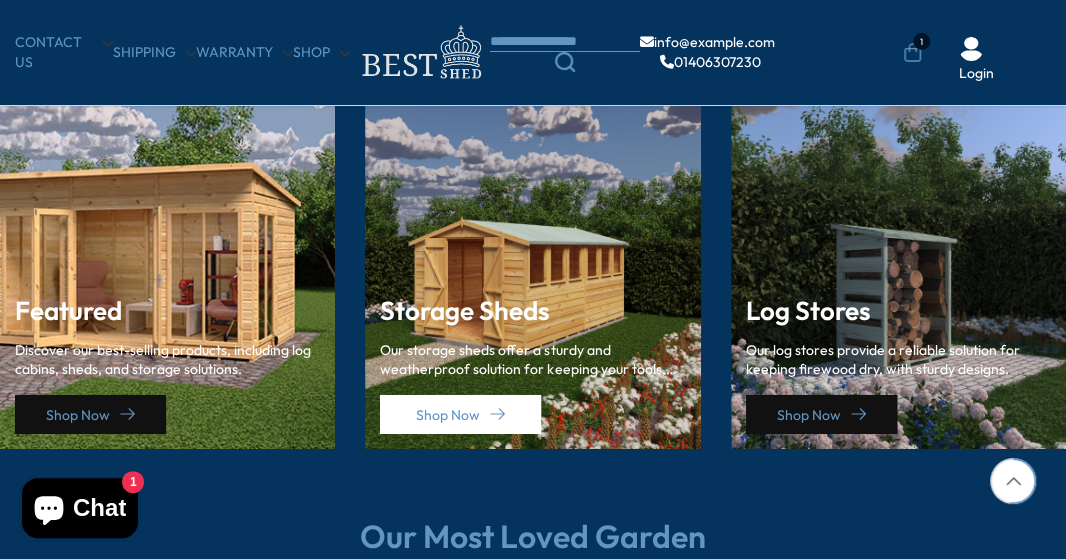 scroll, scrollTop: 2809, scrollLeft: 0, axis: vertical 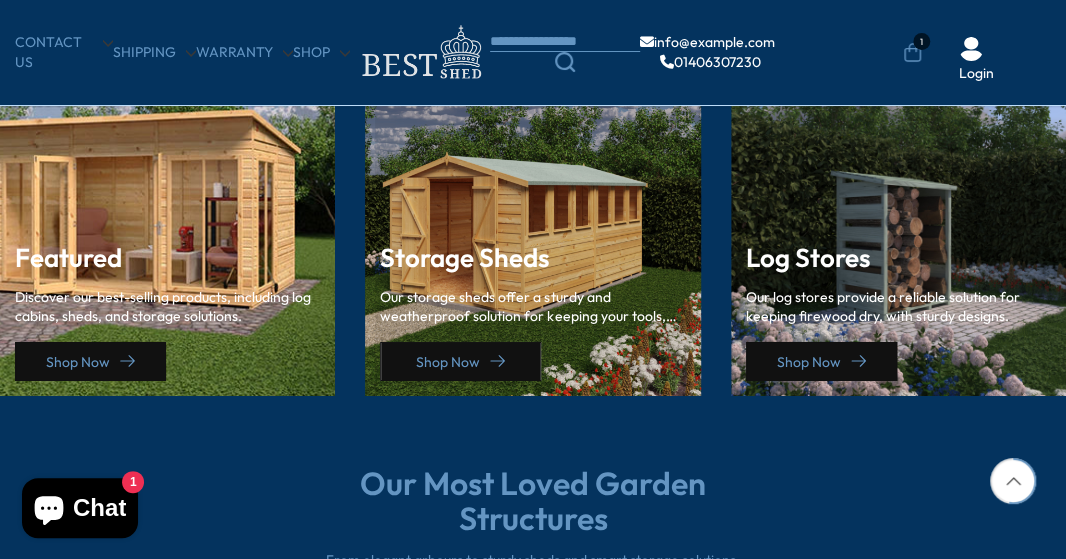 click on "Shop Now" at bounding box center (460, 361) 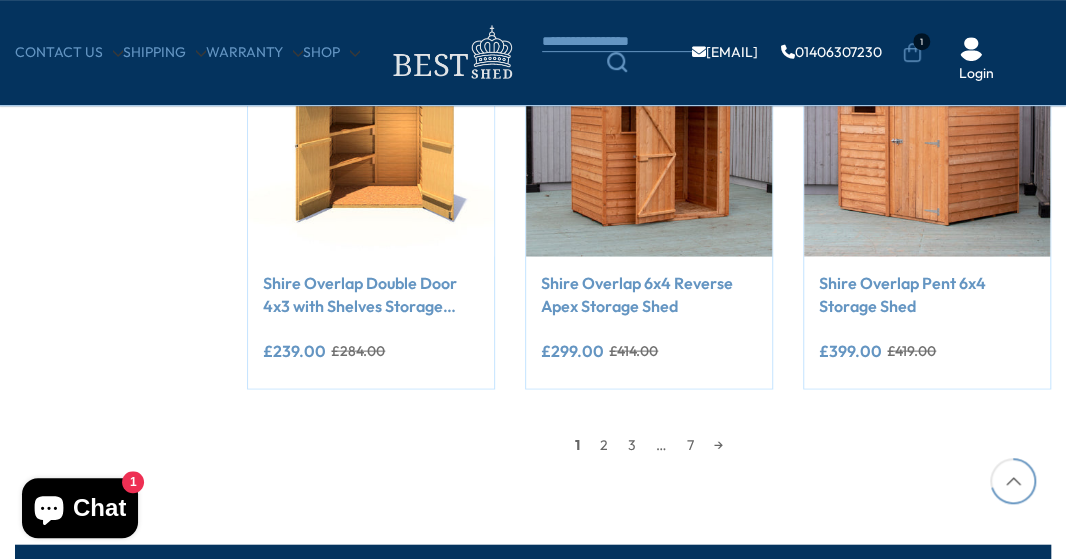 scroll, scrollTop: 1696, scrollLeft: 0, axis: vertical 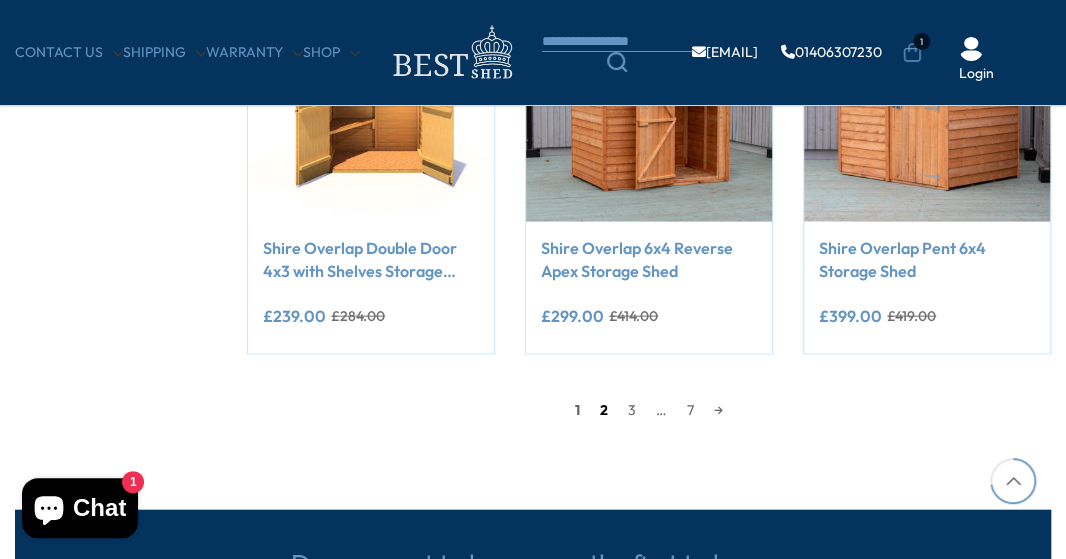 click on "2" at bounding box center [604, 410] 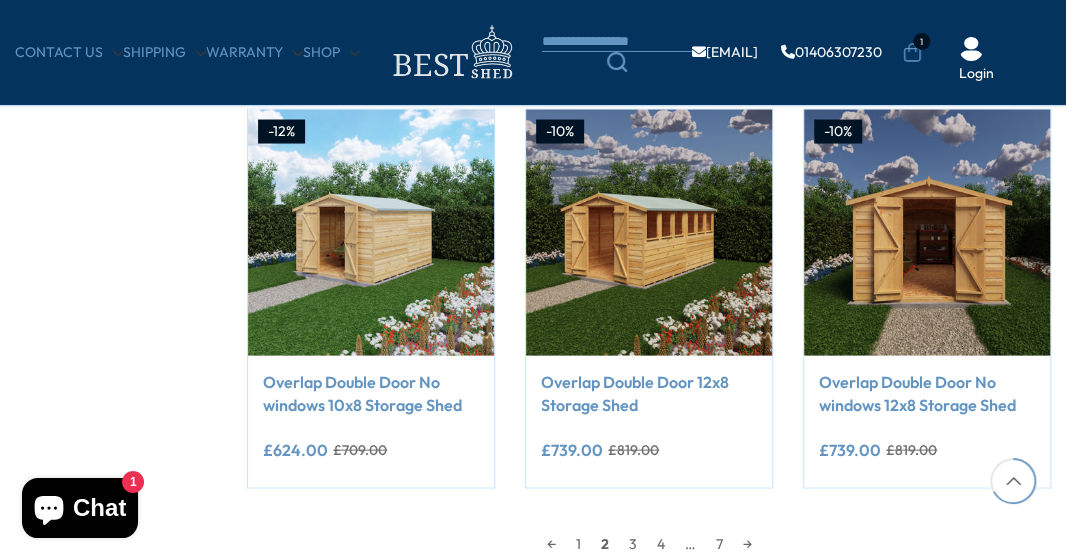 scroll, scrollTop: 1571, scrollLeft: 0, axis: vertical 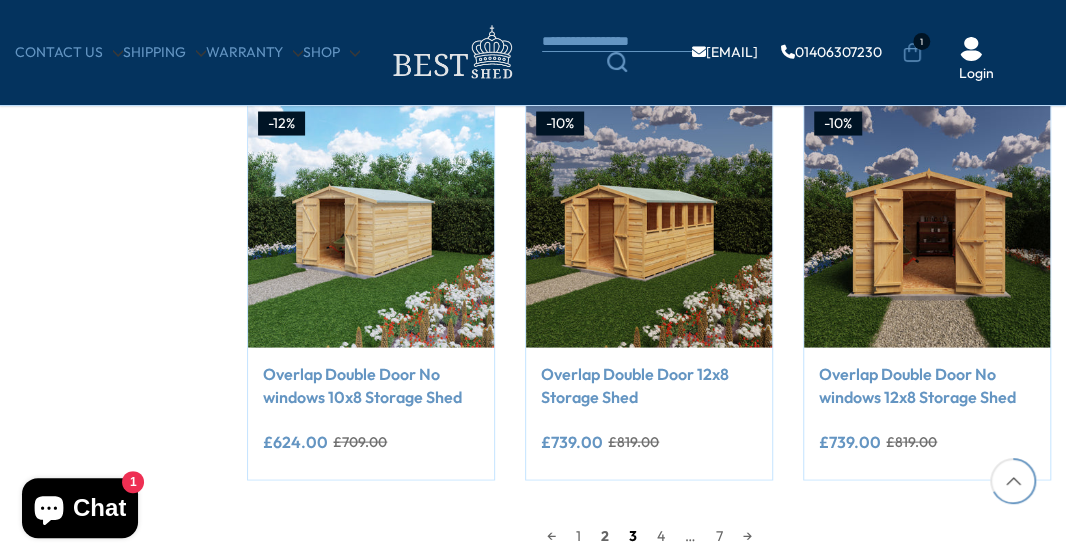 click on "3" at bounding box center [633, 535] 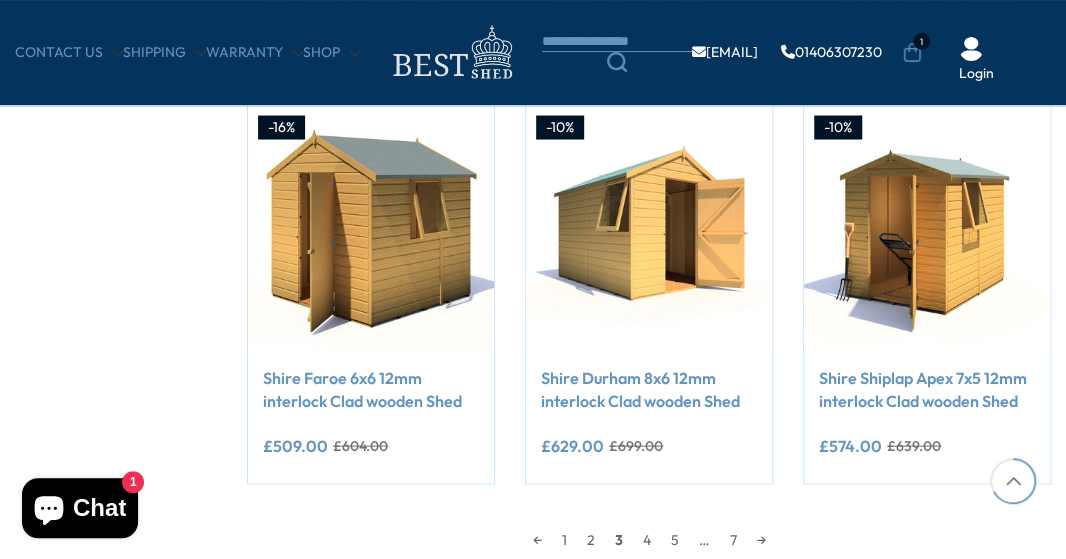 scroll, scrollTop: 1571, scrollLeft: 0, axis: vertical 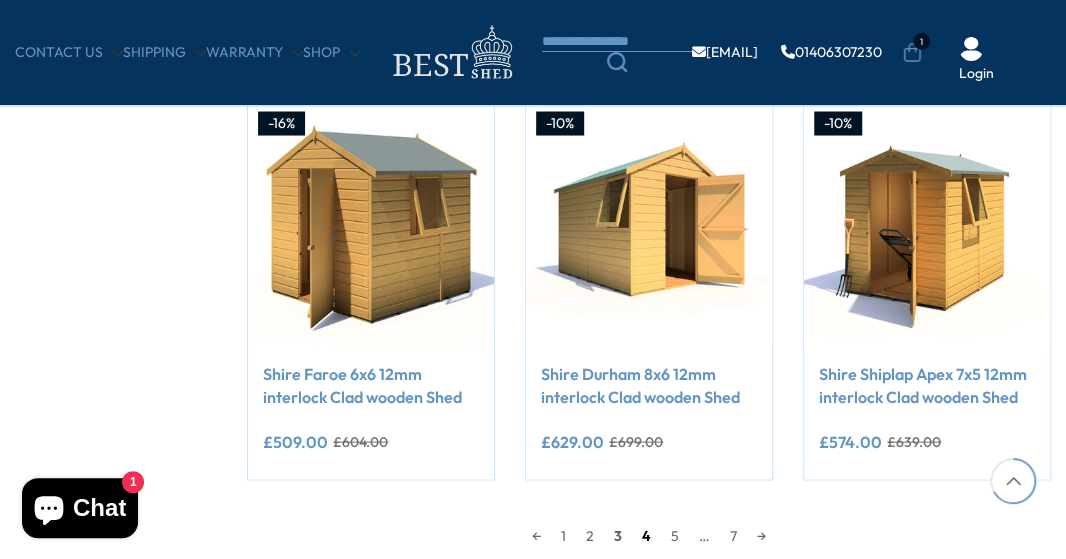click on "4" at bounding box center [646, 535] 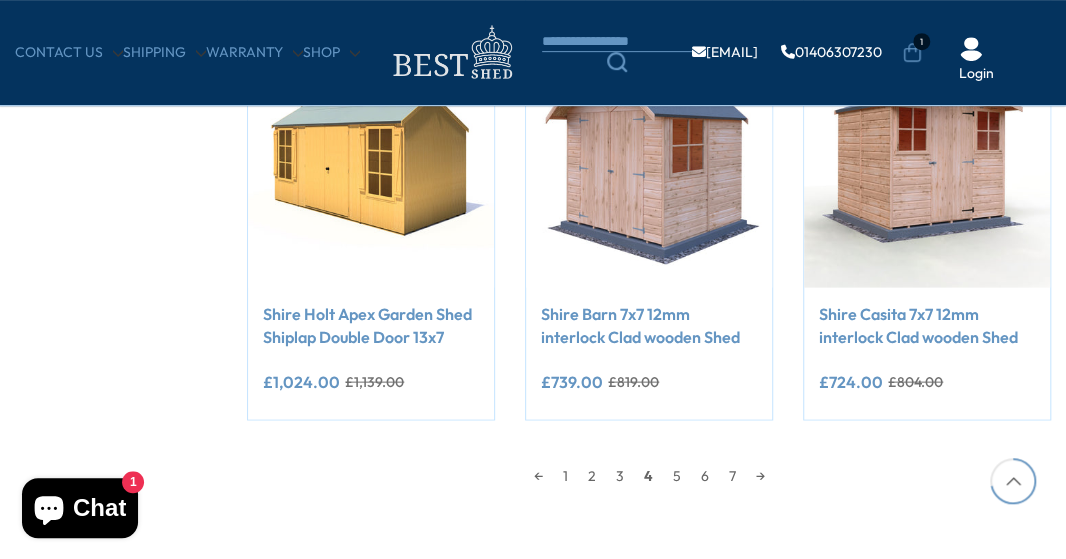 scroll, scrollTop: 1624, scrollLeft: 0, axis: vertical 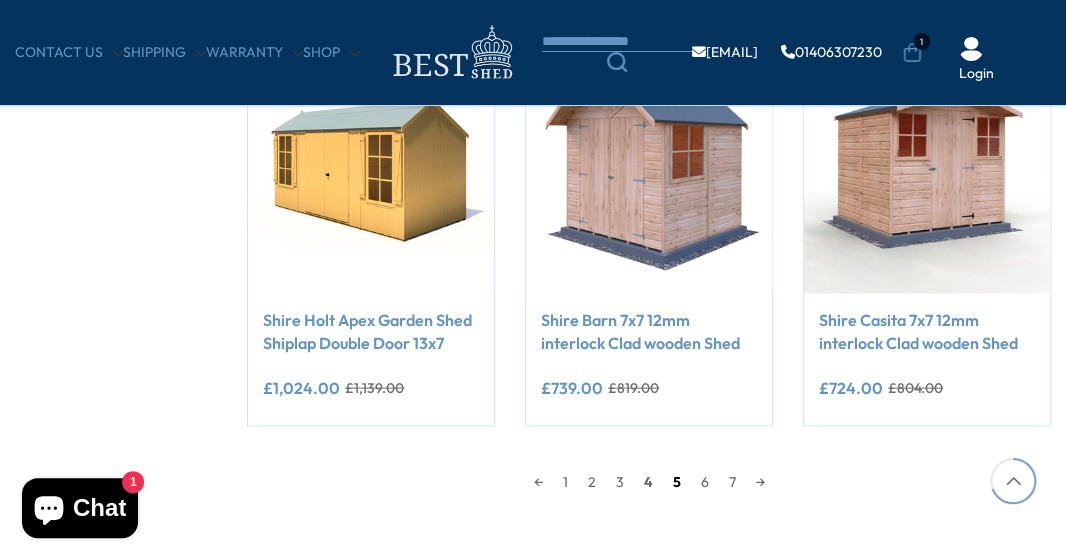 click on "5" at bounding box center [677, 482] 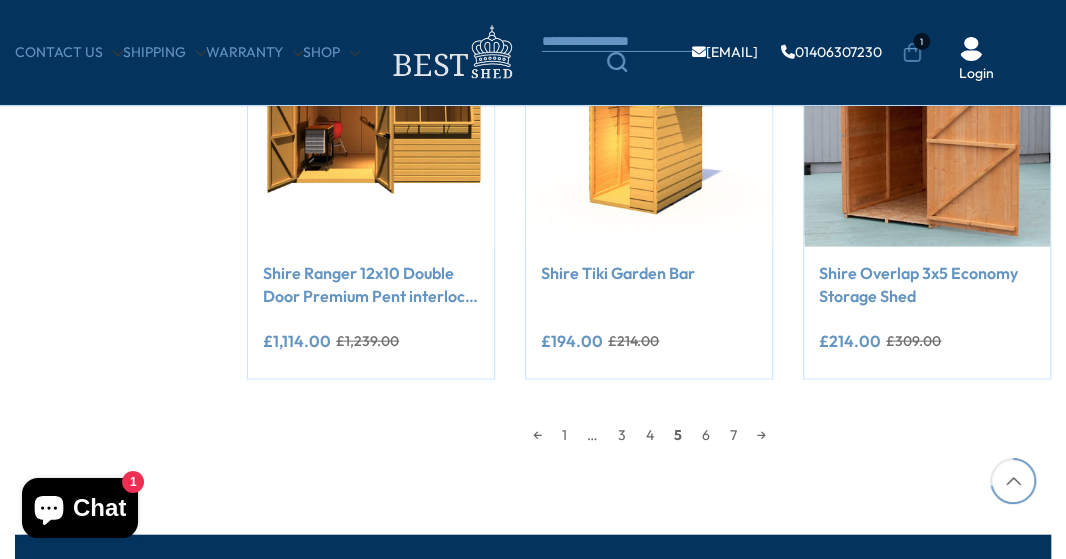 scroll, scrollTop: 1677, scrollLeft: 0, axis: vertical 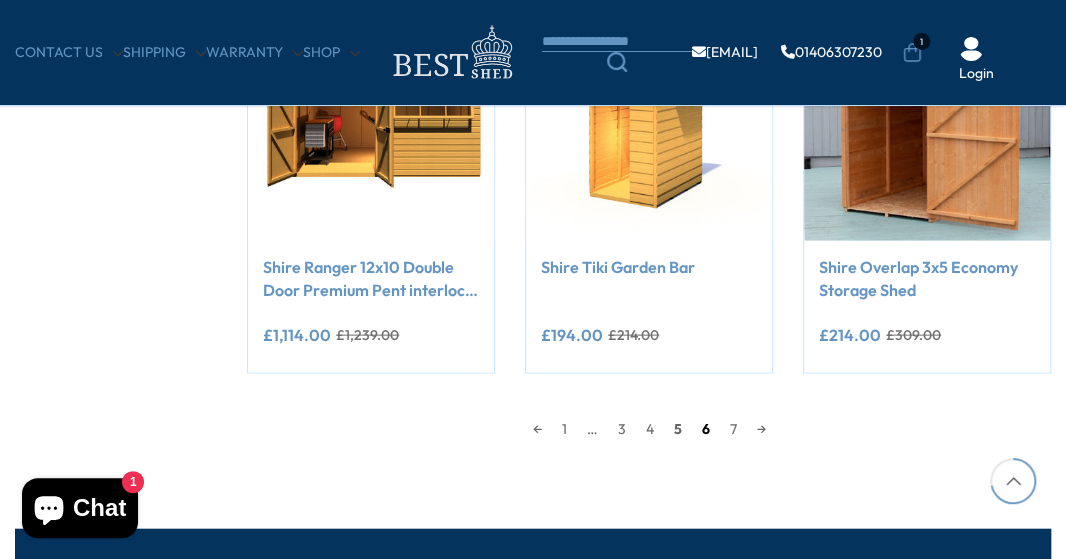 click on "6" at bounding box center (706, 429) 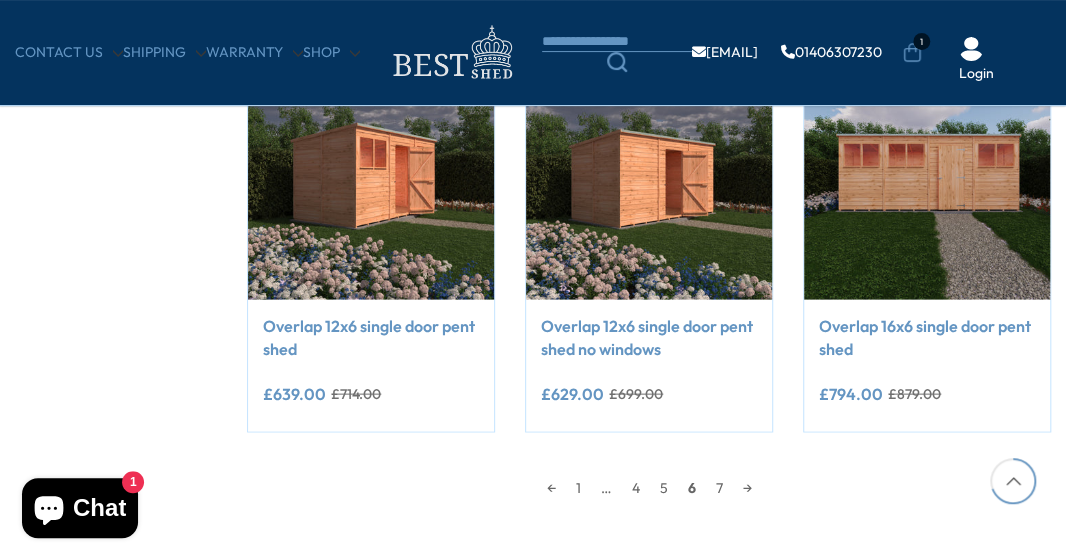 scroll, scrollTop: 1624, scrollLeft: 0, axis: vertical 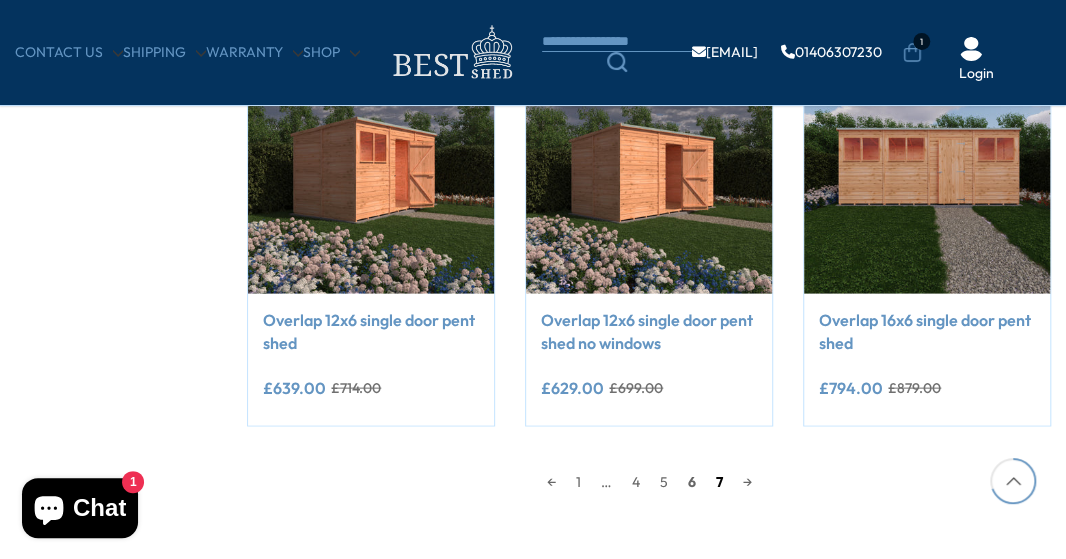 click on "7" at bounding box center (719, 482) 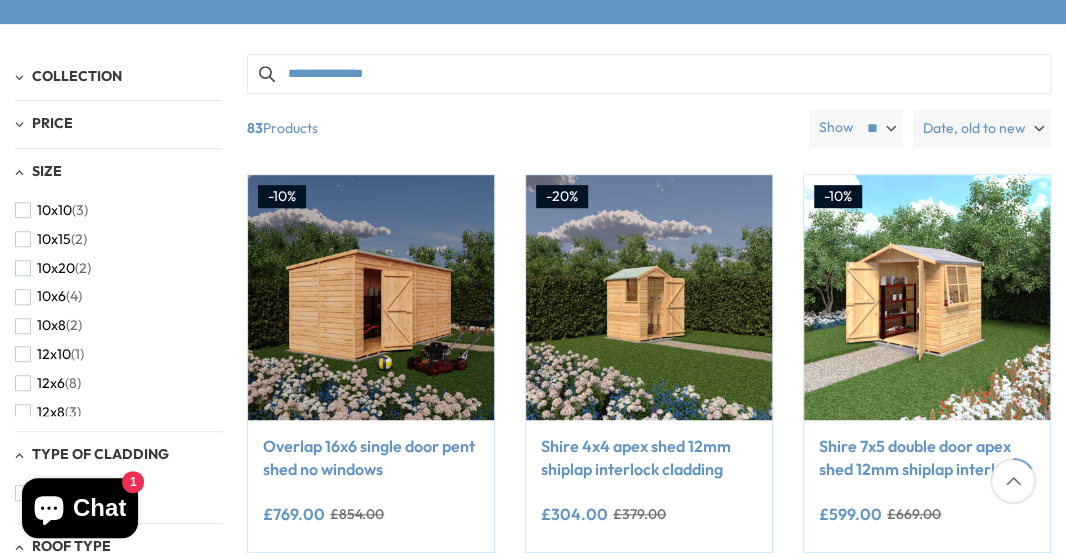 scroll, scrollTop: 352, scrollLeft: 0, axis: vertical 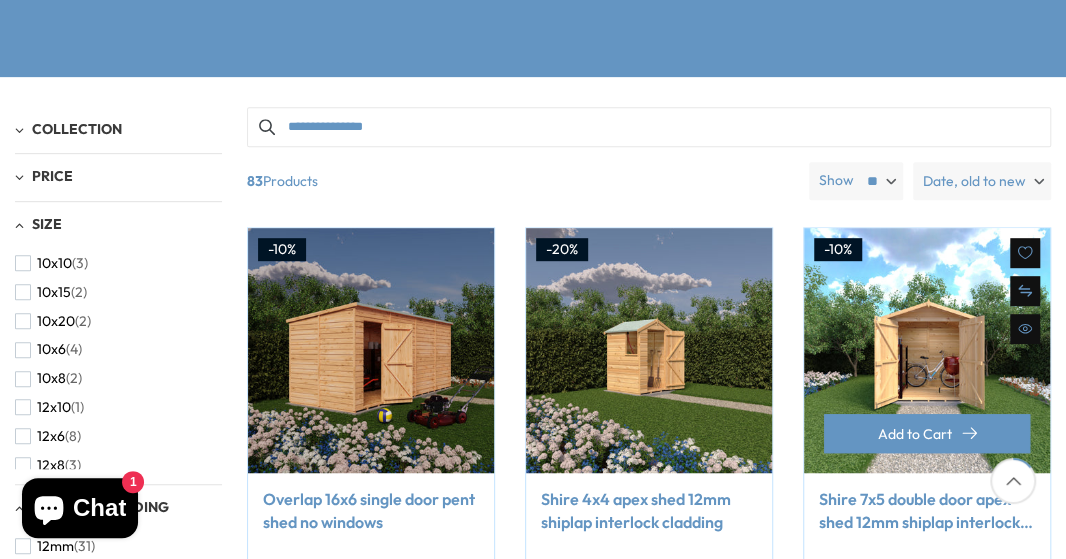 click at bounding box center (927, 351) 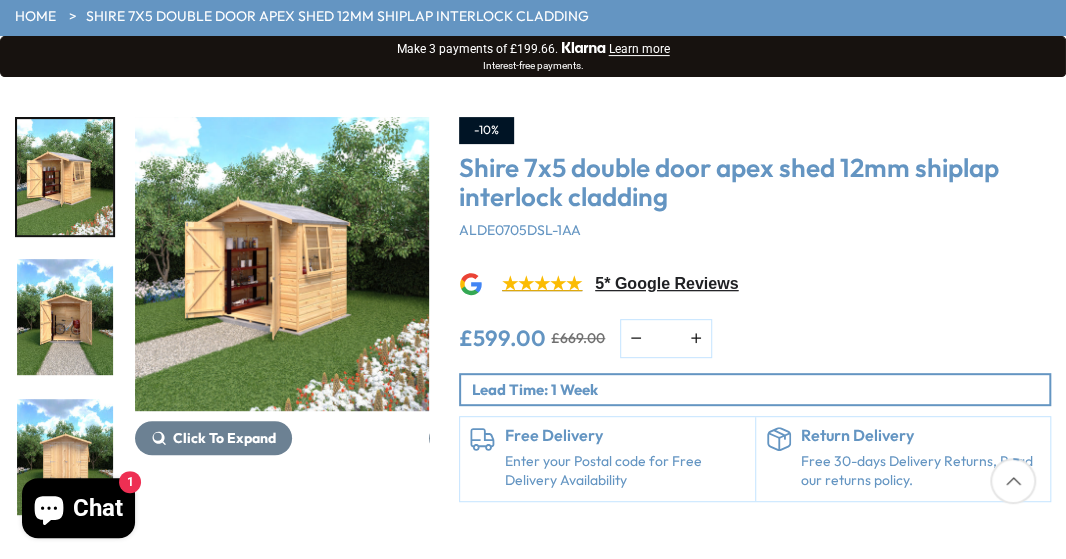 scroll, scrollTop: 265, scrollLeft: 0, axis: vertical 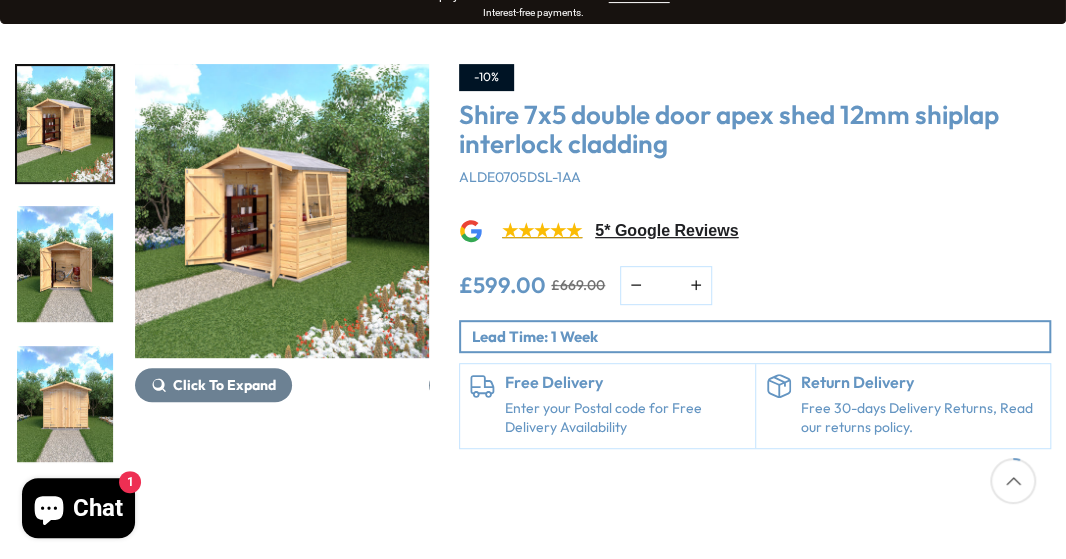 click at bounding box center (65, 404) 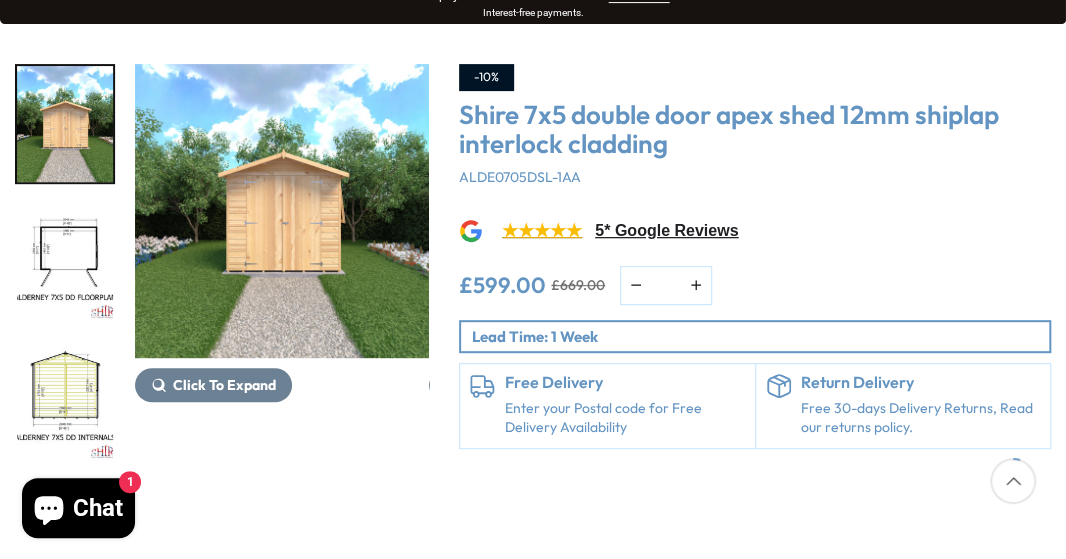 click at bounding box center (65, 404) 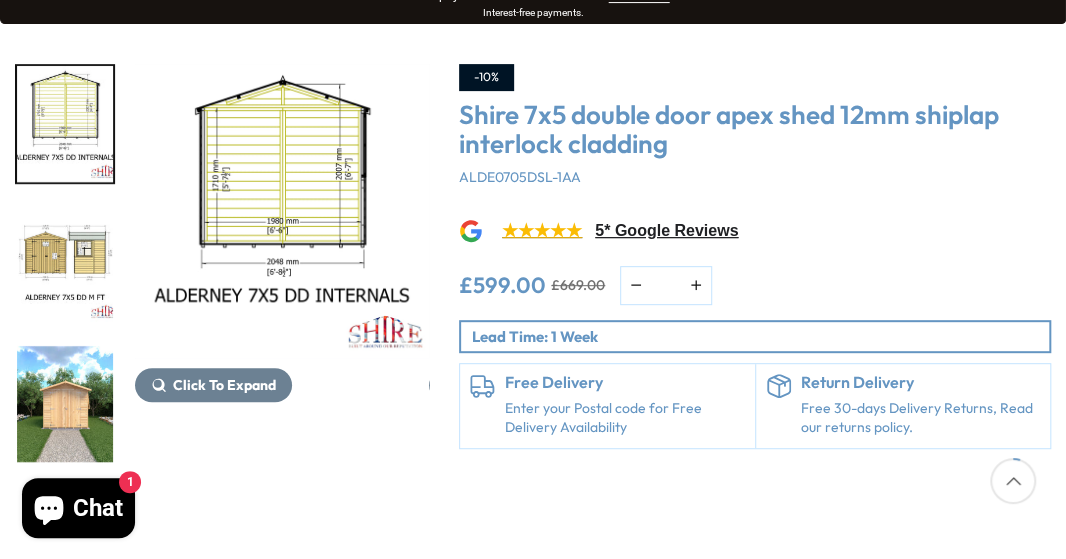 click at bounding box center (65, 264) 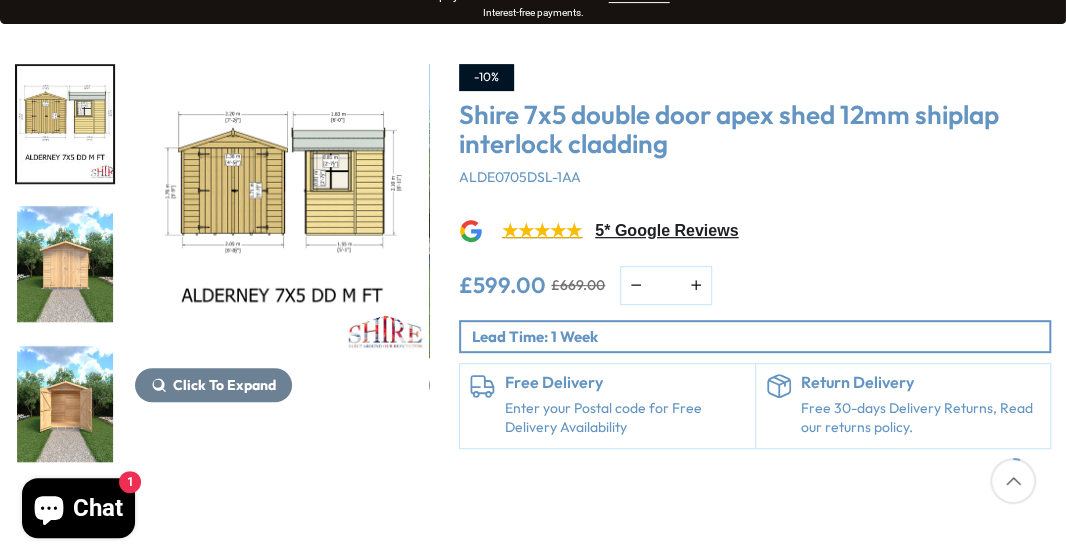 click at bounding box center [65, 404] 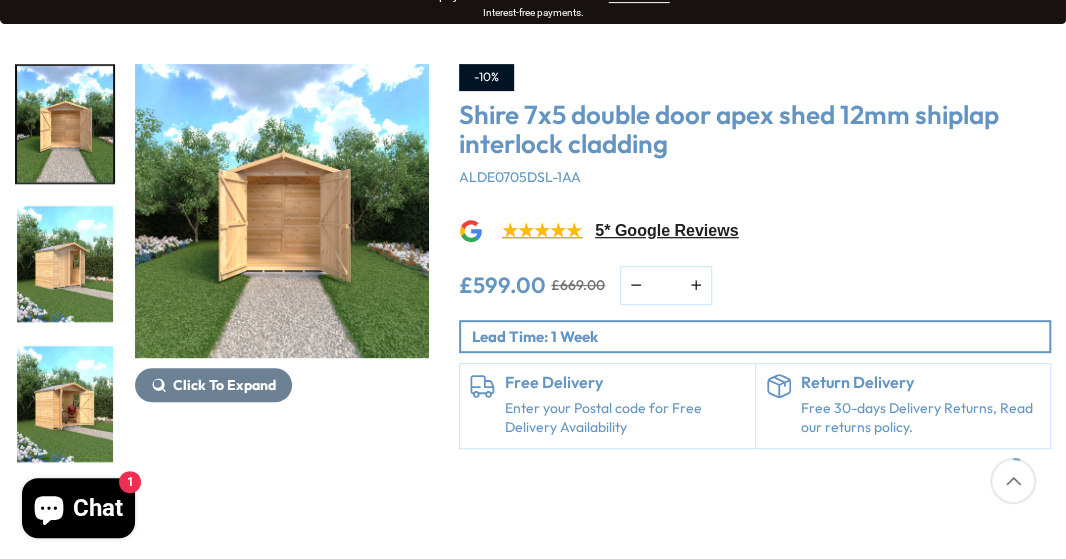 click at bounding box center [65, 264] 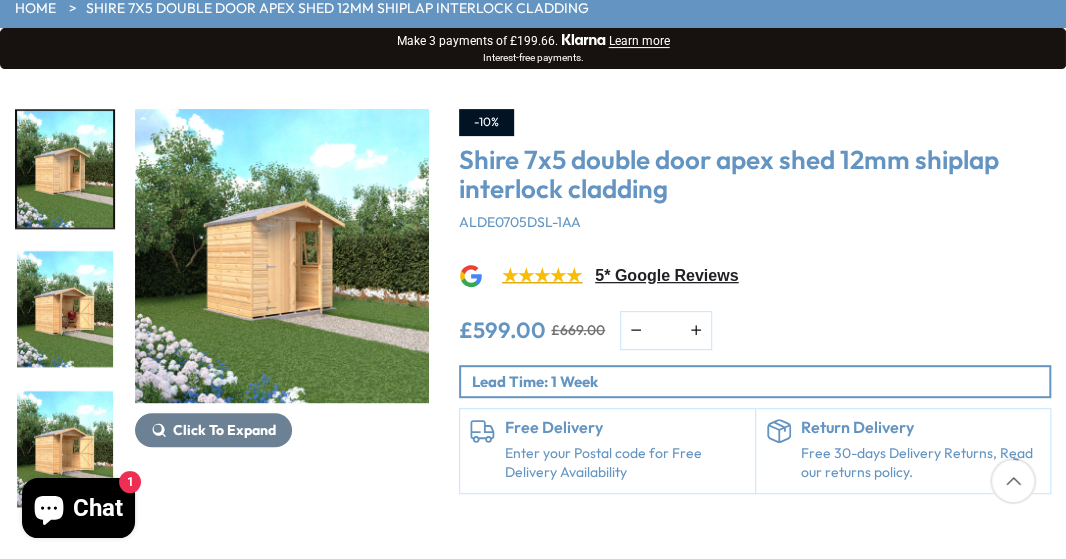 scroll, scrollTop: 212, scrollLeft: 0, axis: vertical 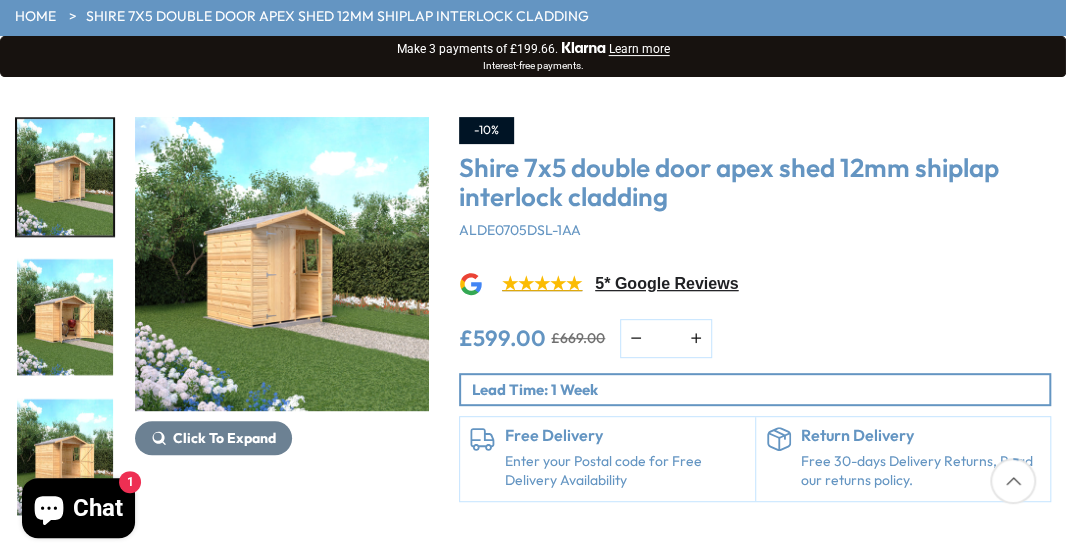 click at bounding box center [282, 264] 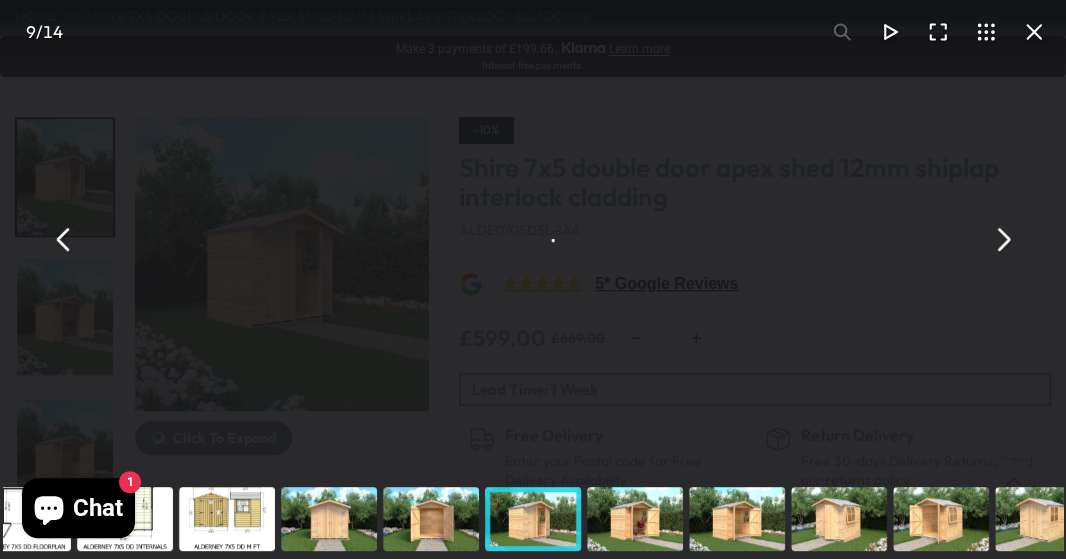 click on "Shire 7x5 double door apex shed 12mm shiplap interlock cladding" at bounding box center [533, 239] 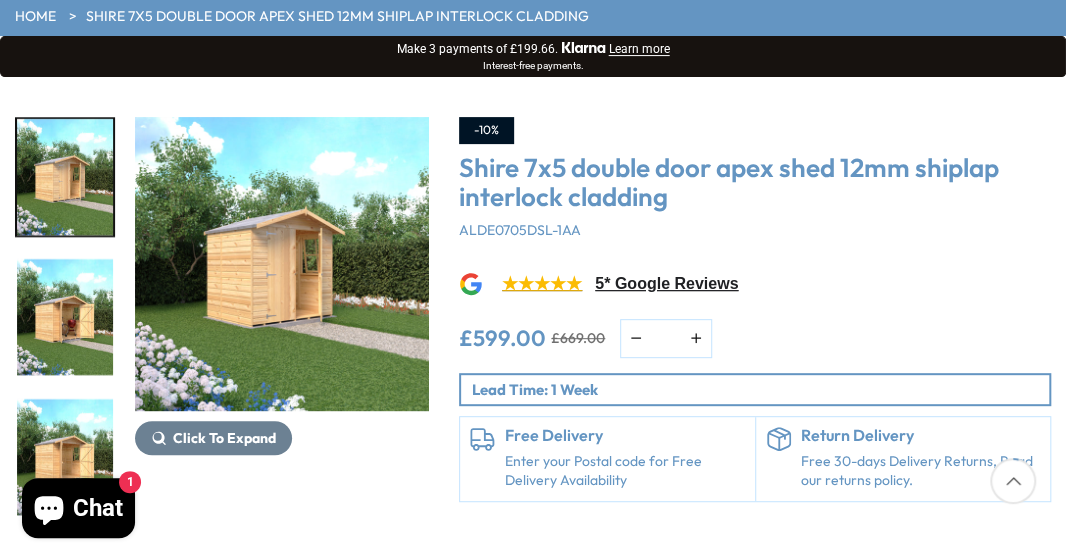 click at bounding box center (282, 264) 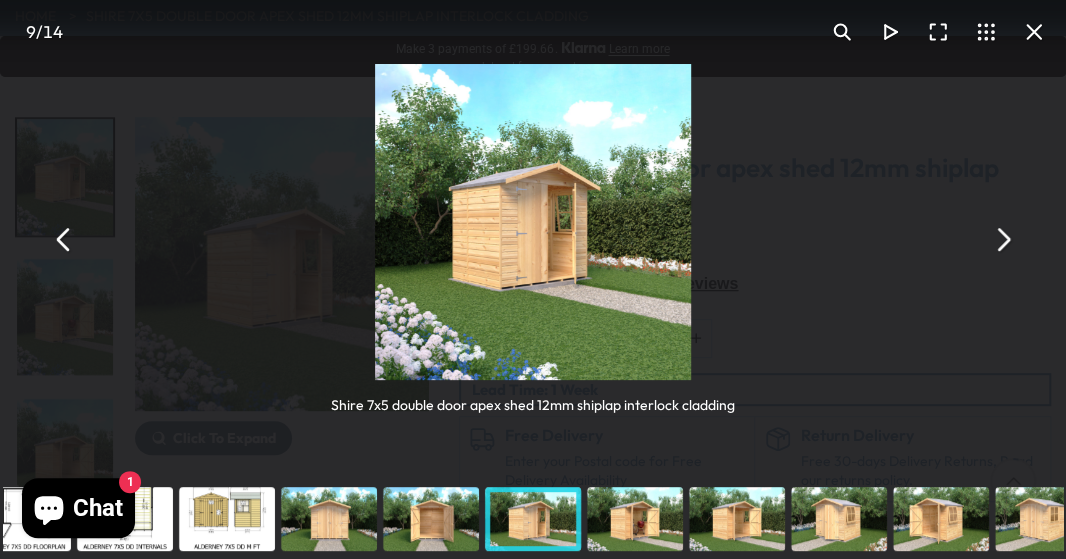 click at bounding box center [1002, 240] 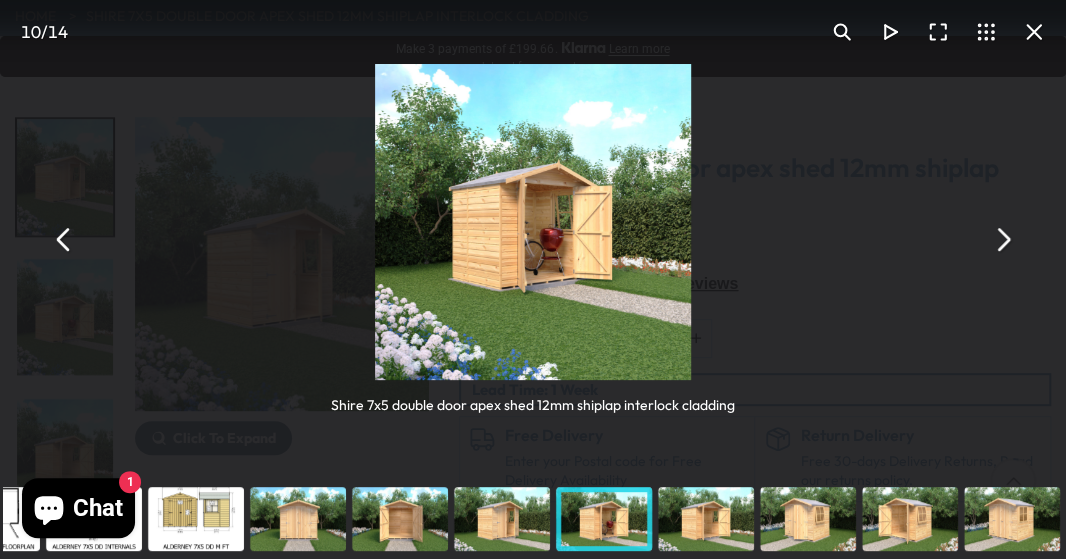 click at bounding box center [1002, 240] 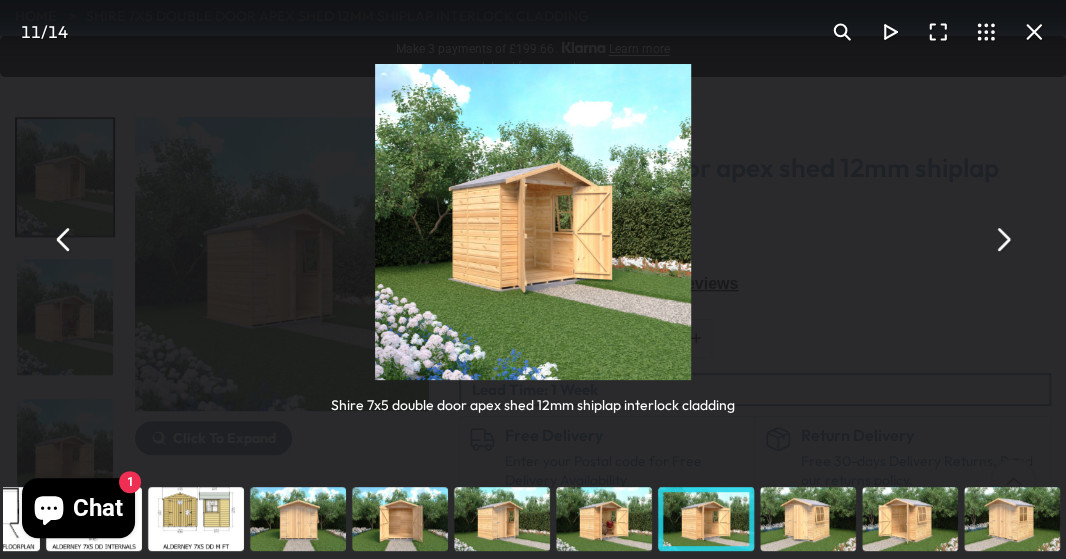 click at bounding box center [1002, 240] 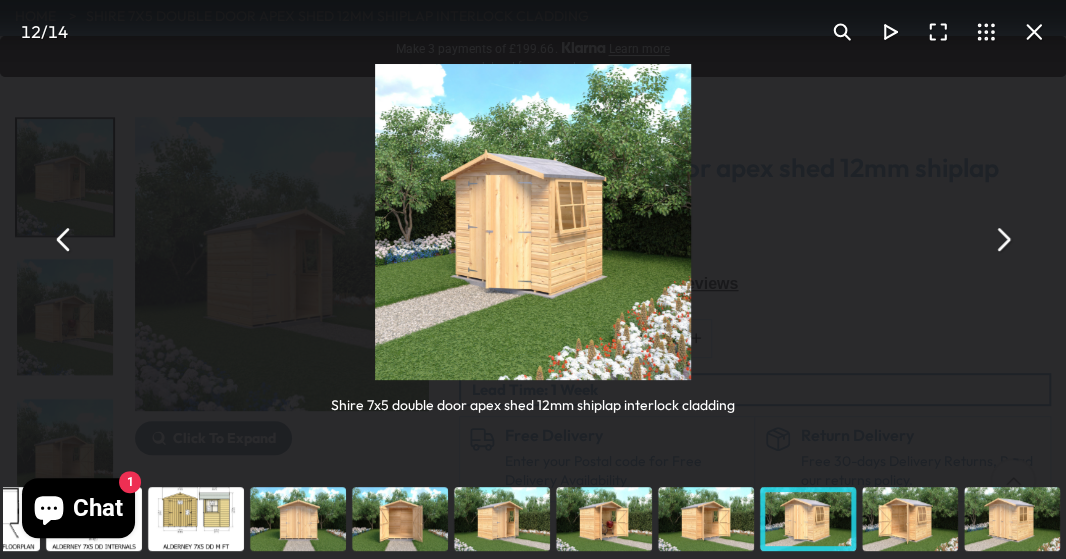 click at bounding box center (1002, 240) 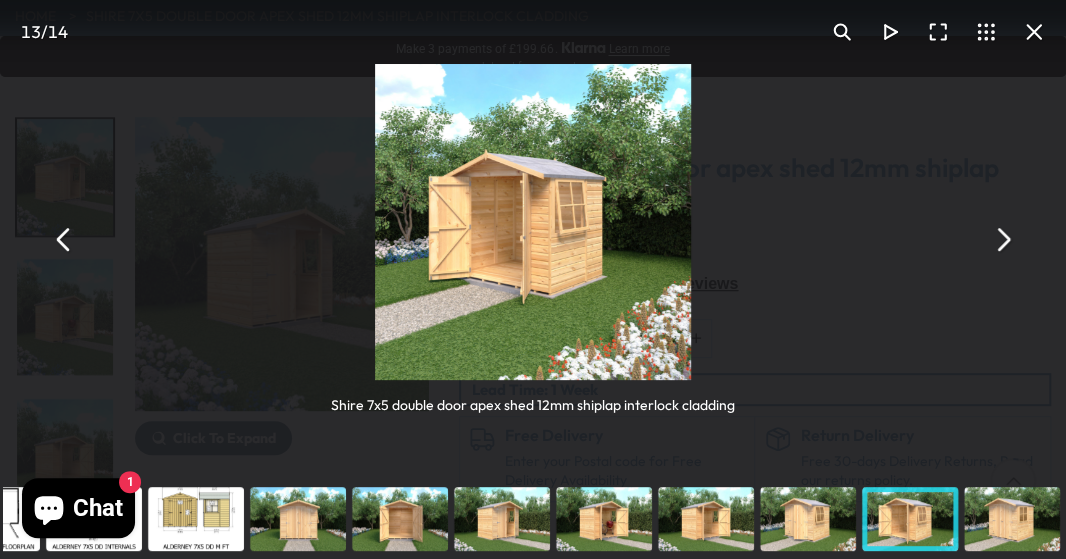 click at bounding box center [1002, 240] 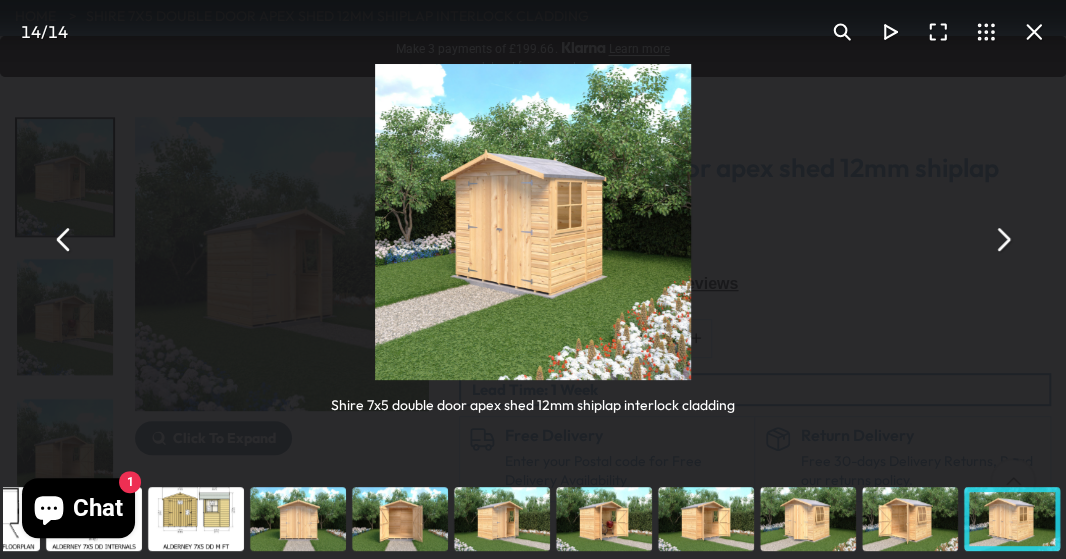 click at bounding box center (1034, 32) 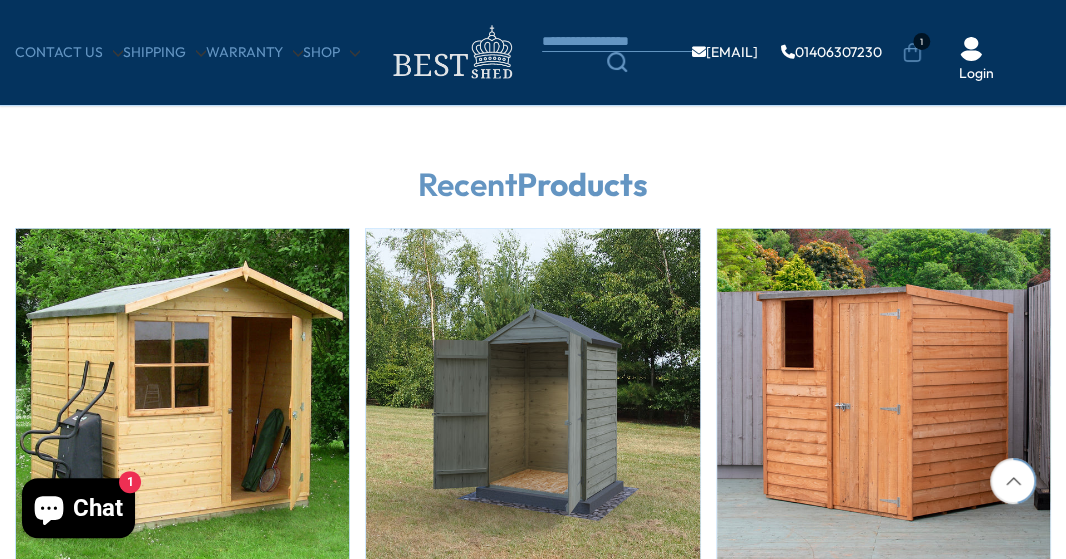 scroll, scrollTop: 2438, scrollLeft: 0, axis: vertical 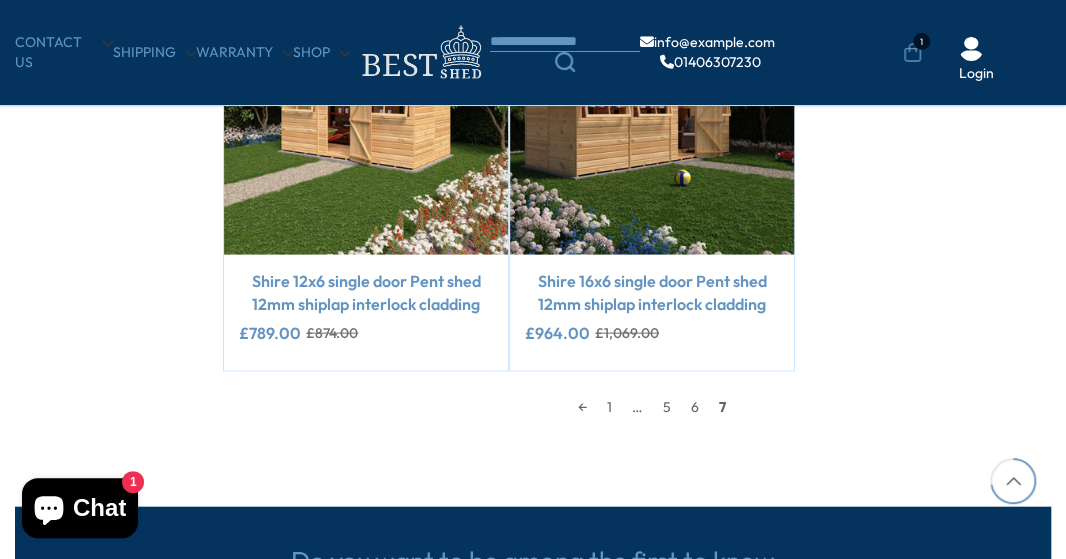 click on "…" at bounding box center [637, 407] 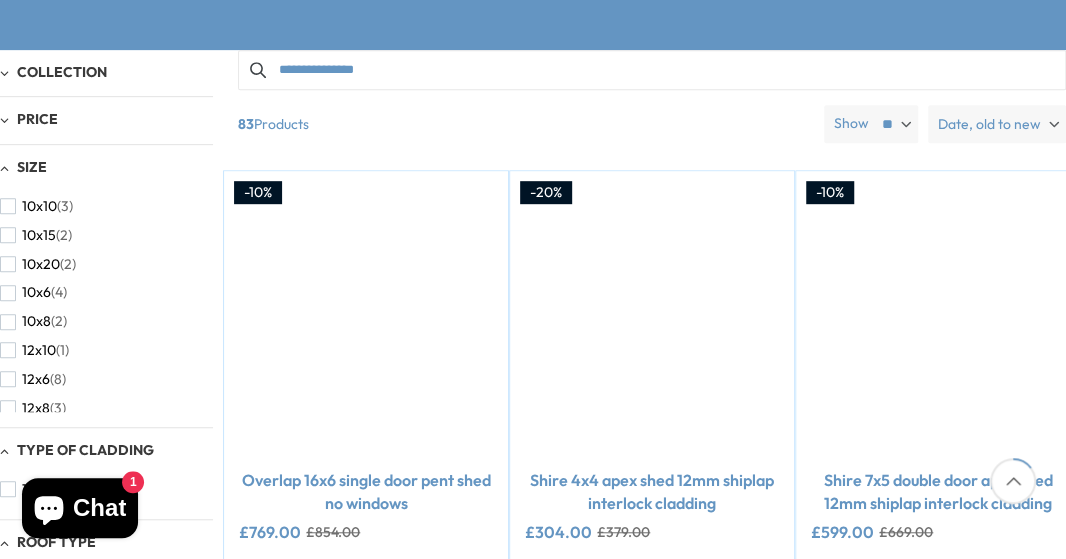 scroll, scrollTop: 352, scrollLeft: 0, axis: vertical 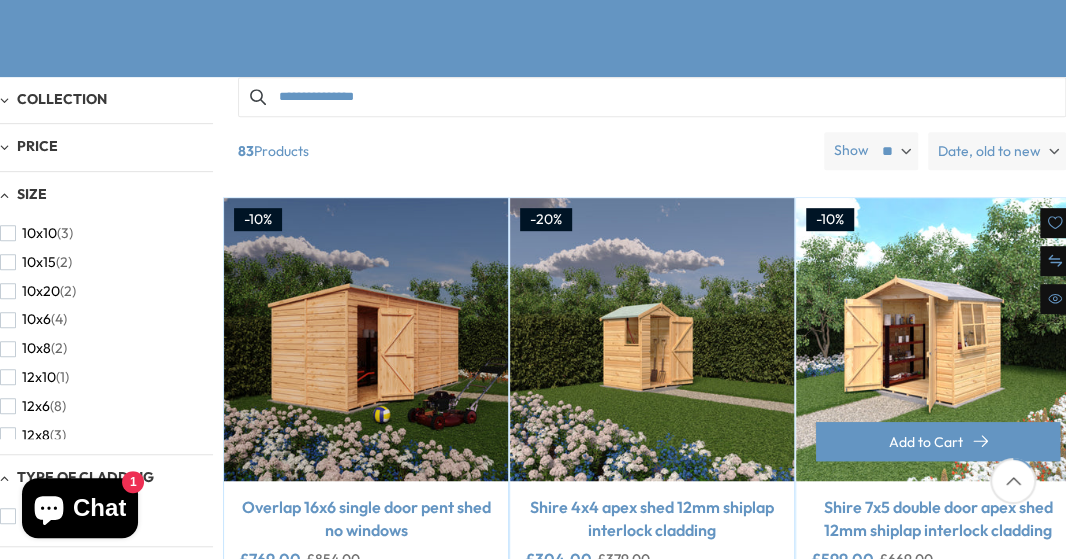 click at bounding box center [938, 340] 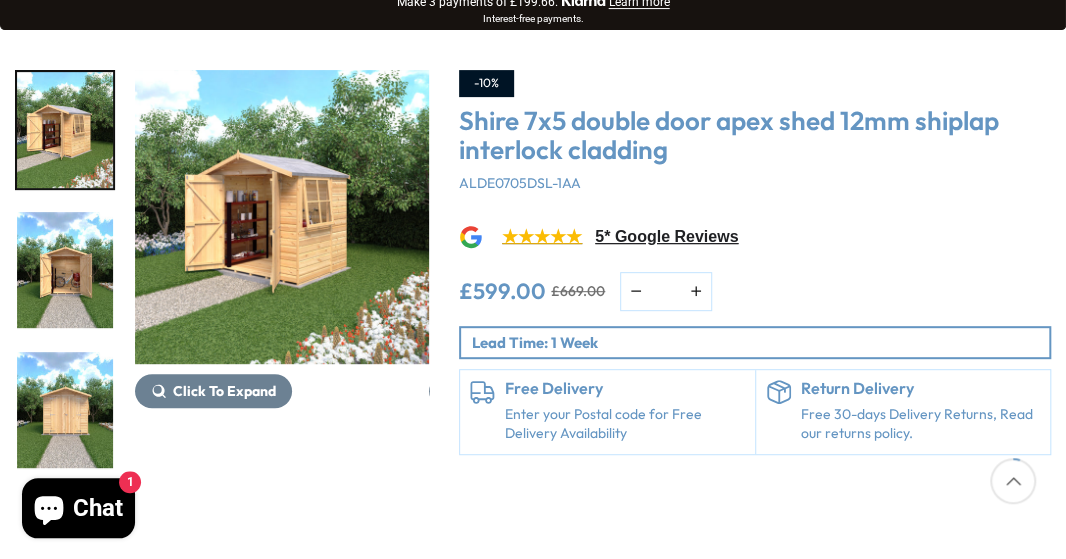 scroll, scrollTop: 265, scrollLeft: 0, axis: vertical 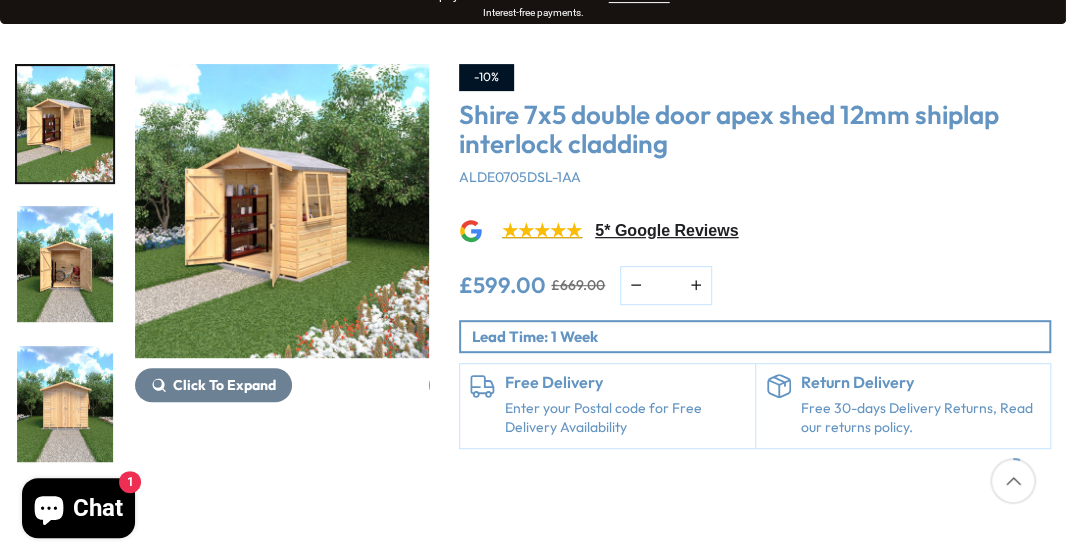 click at bounding box center [65, 404] 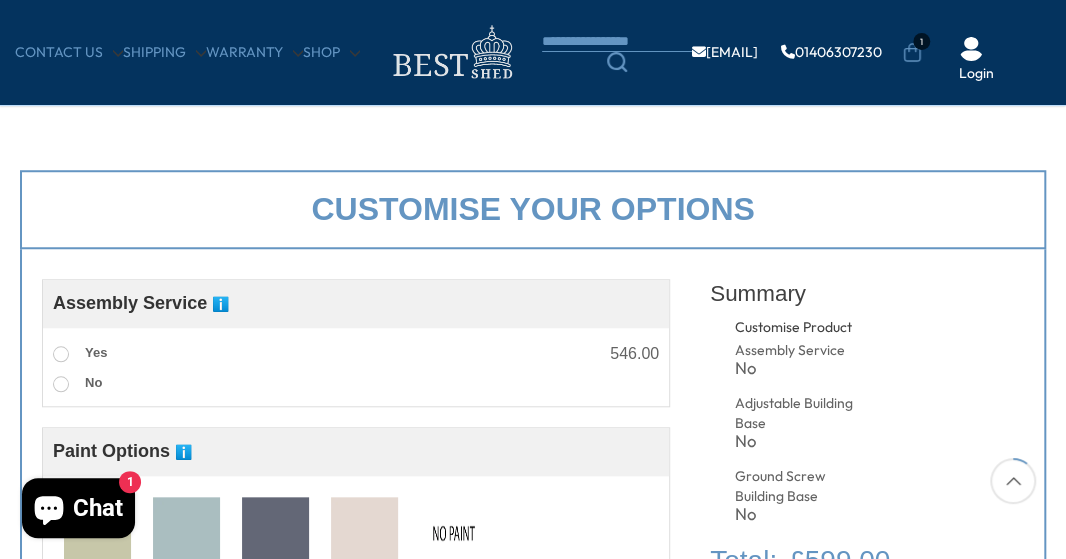 scroll, scrollTop: 530, scrollLeft: 0, axis: vertical 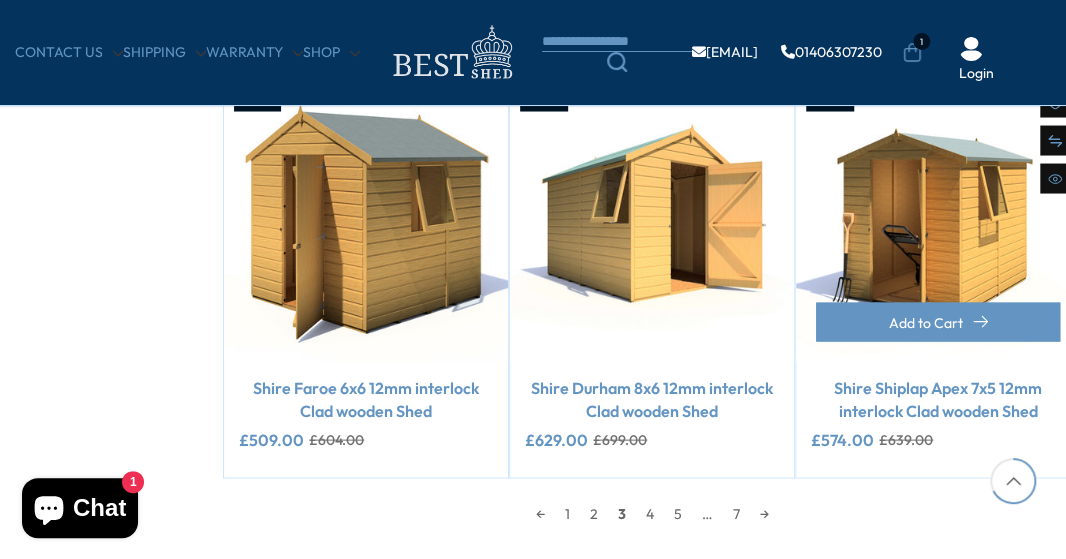 click at bounding box center [938, 219] 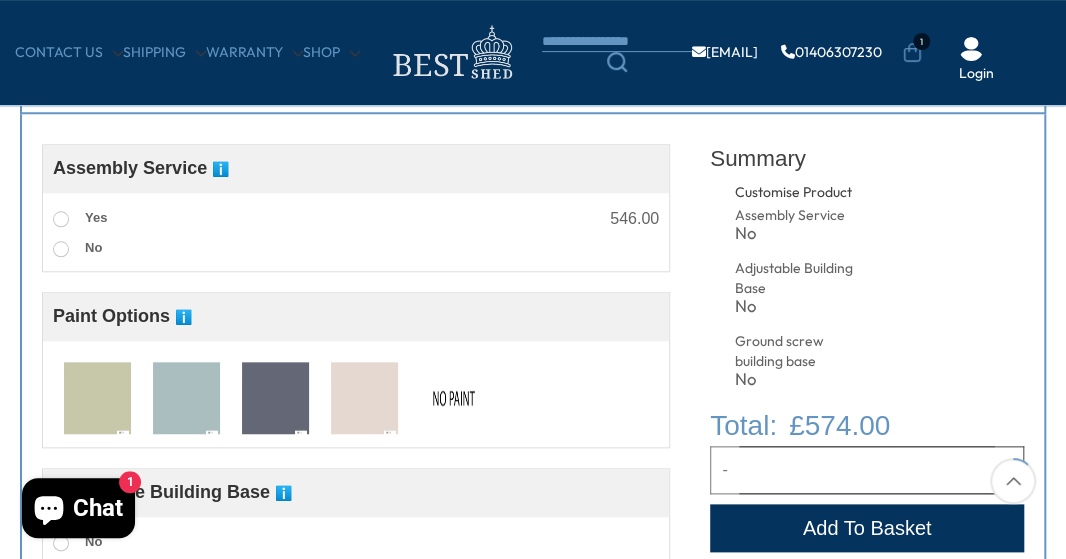 scroll, scrollTop: 742, scrollLeft: 0, axis: vertical 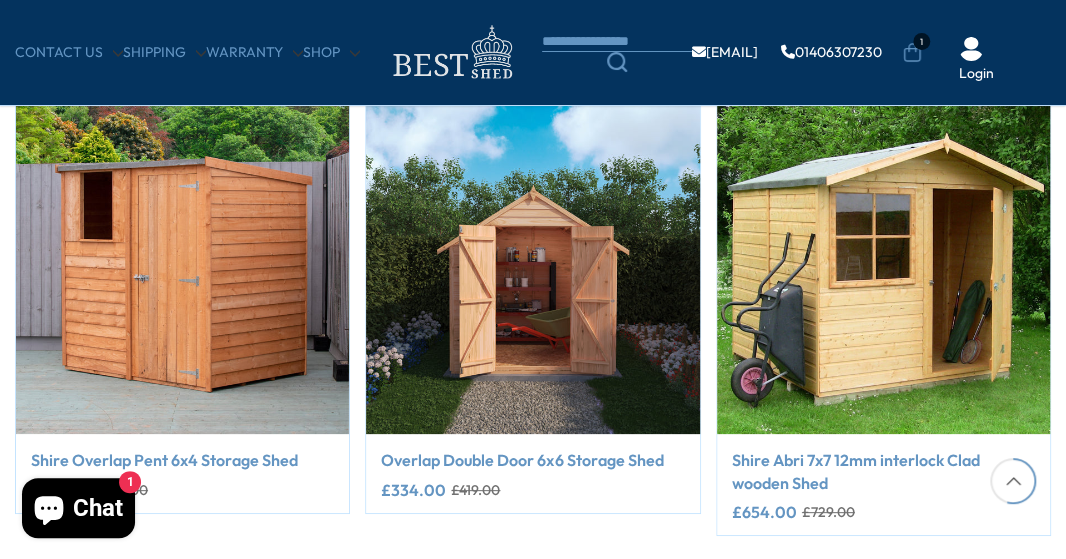 click at bounding box center [532, 267] 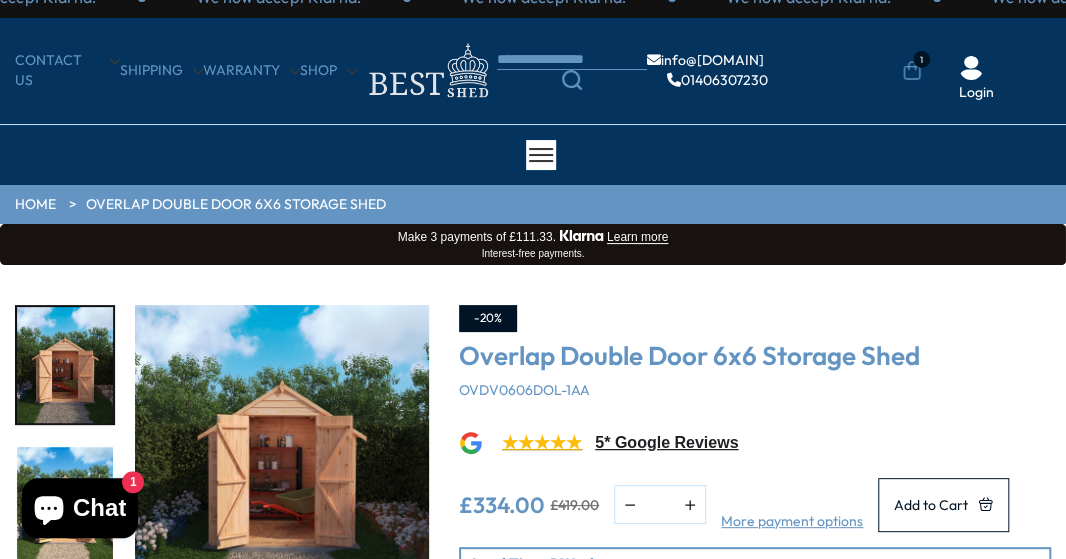 scroll, scrollTop: 0, scrollLeft: 0, axis: both 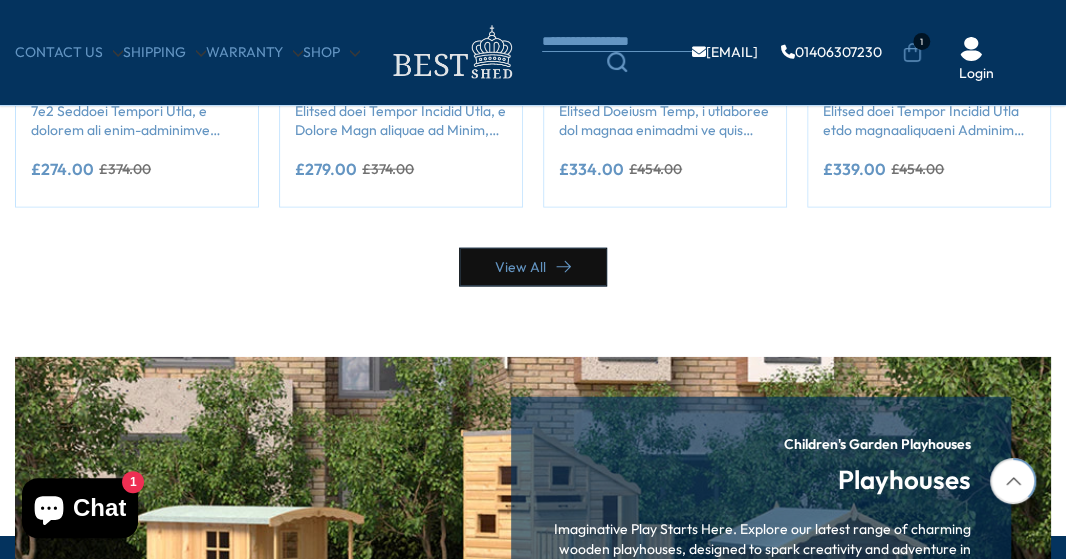 click on "View All" at bounding box center [533, 267] 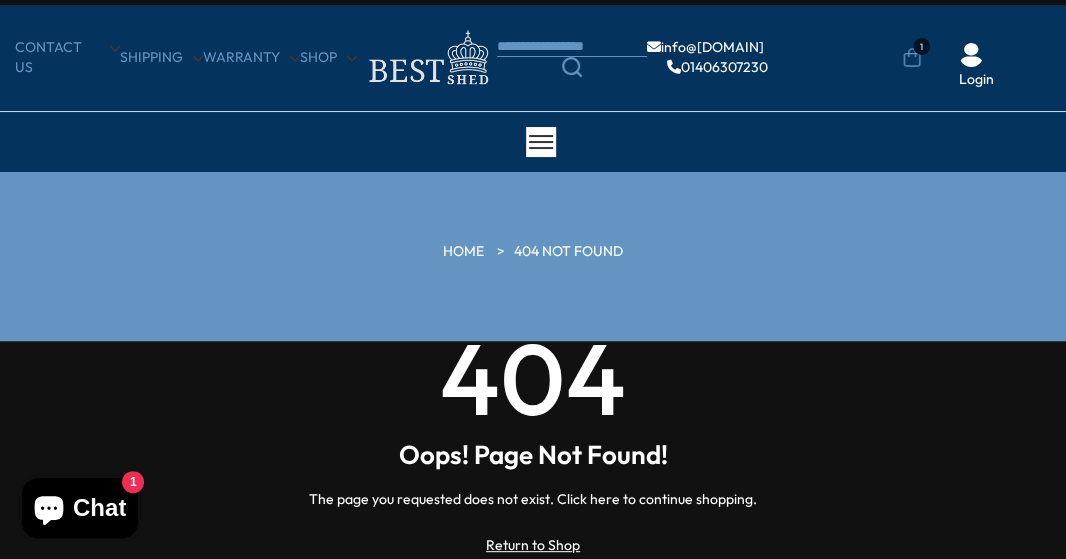 scroll, scrollTop: 0, scrollLeft: 0, axis: both 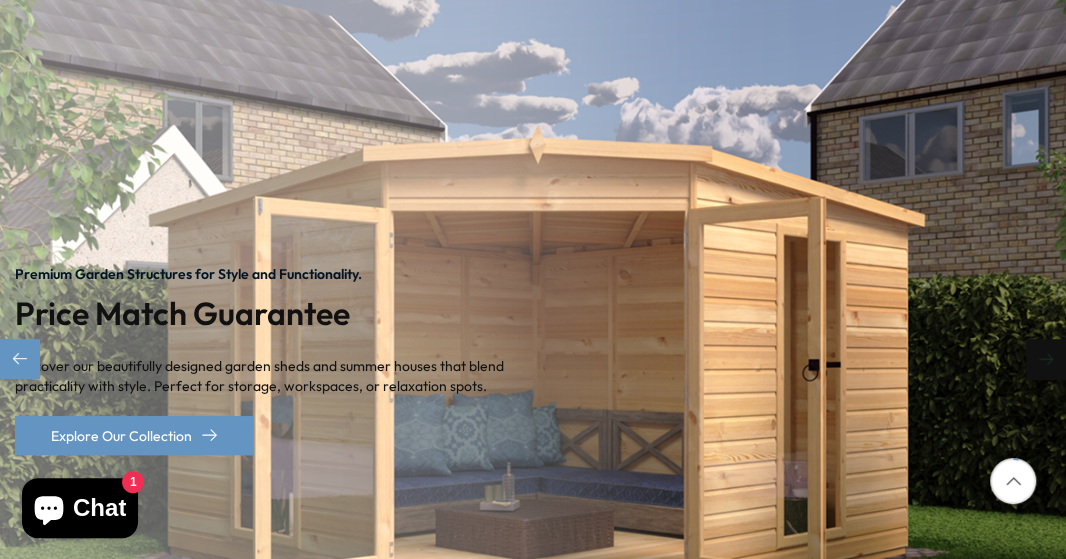 click at bounding box center (1046, 359) 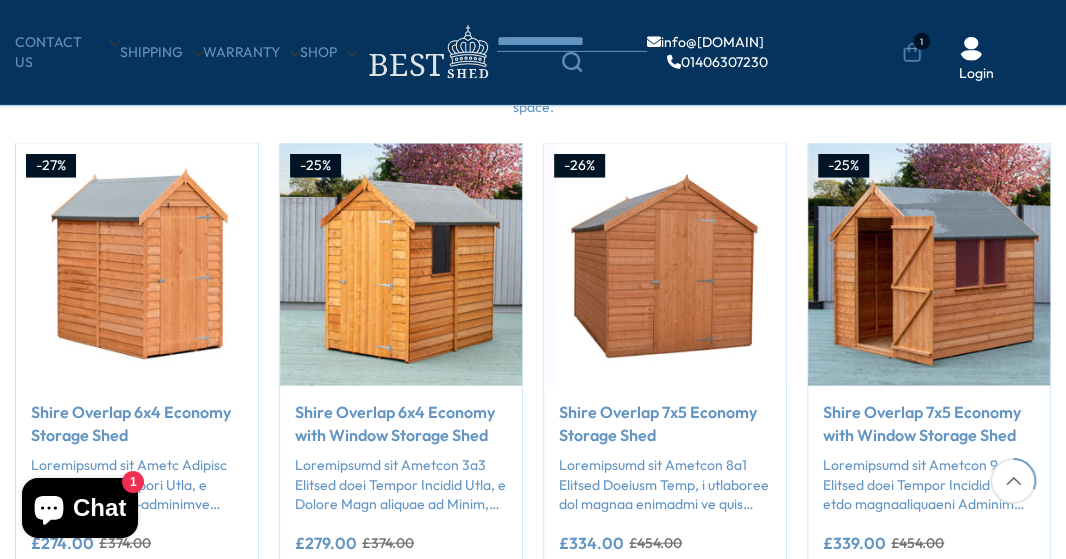 scroll, scrollTop: 1643, scrollLeft: 0, axis: vertical 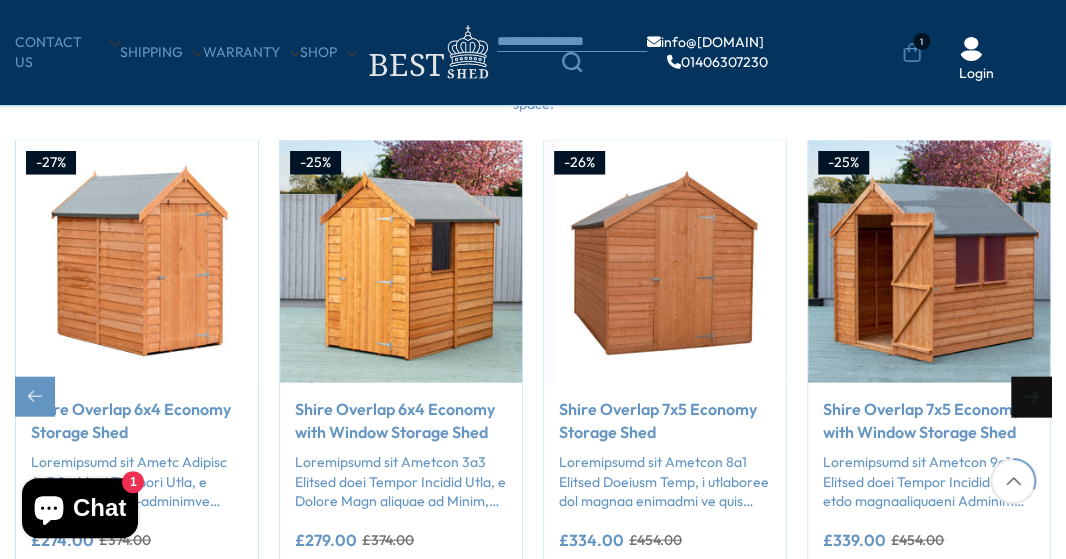 click at bounding box center [1031, 397] 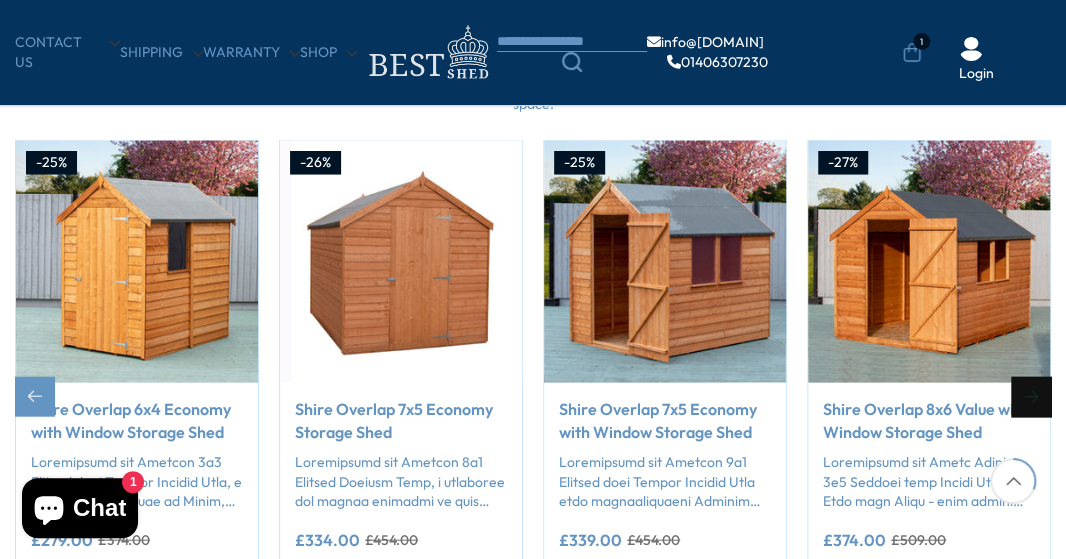 click at bounding box center [1031, 397] 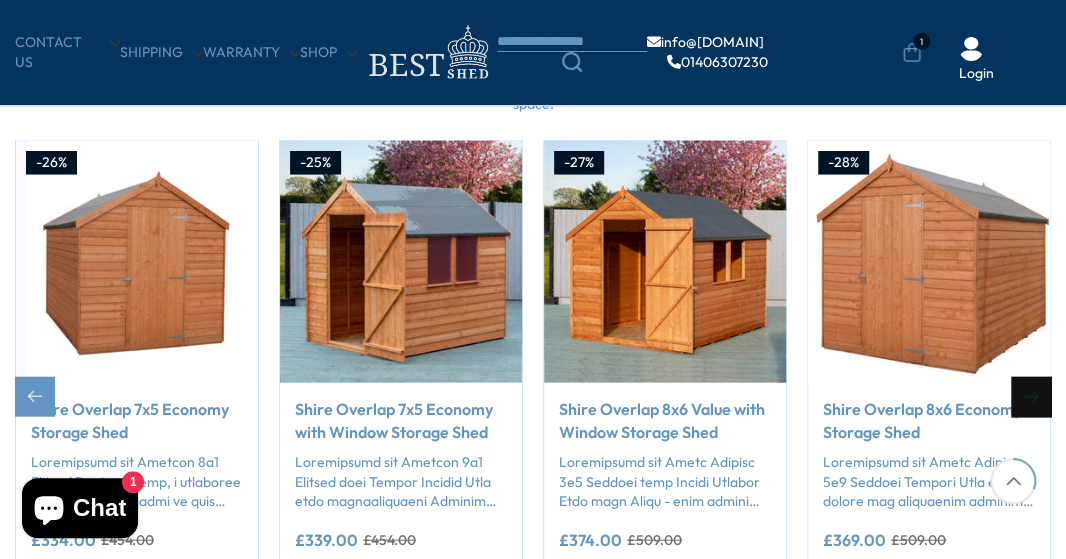 click at bounding box center [1031, 397] 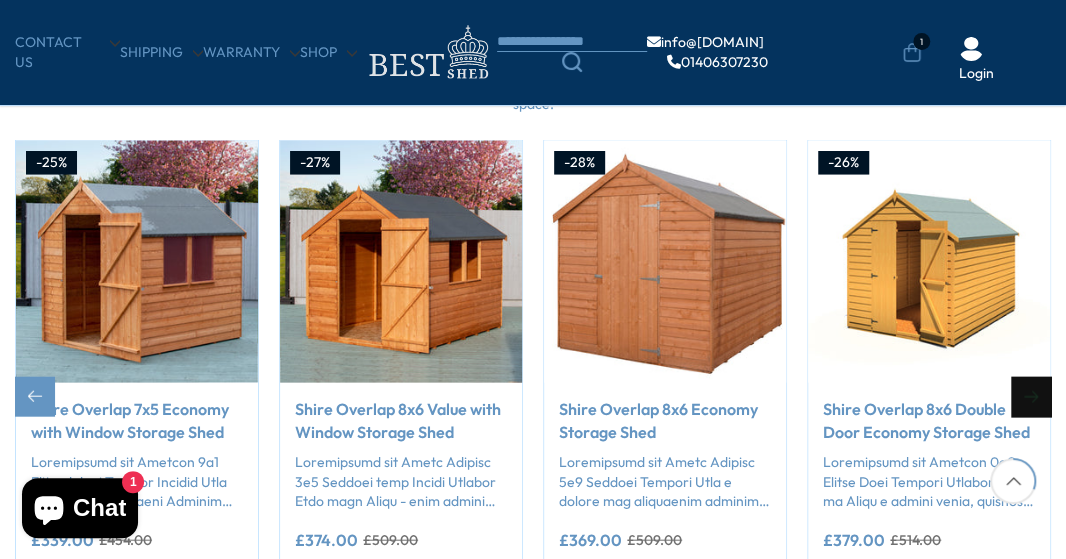 click at bounding box center (1031, 397) 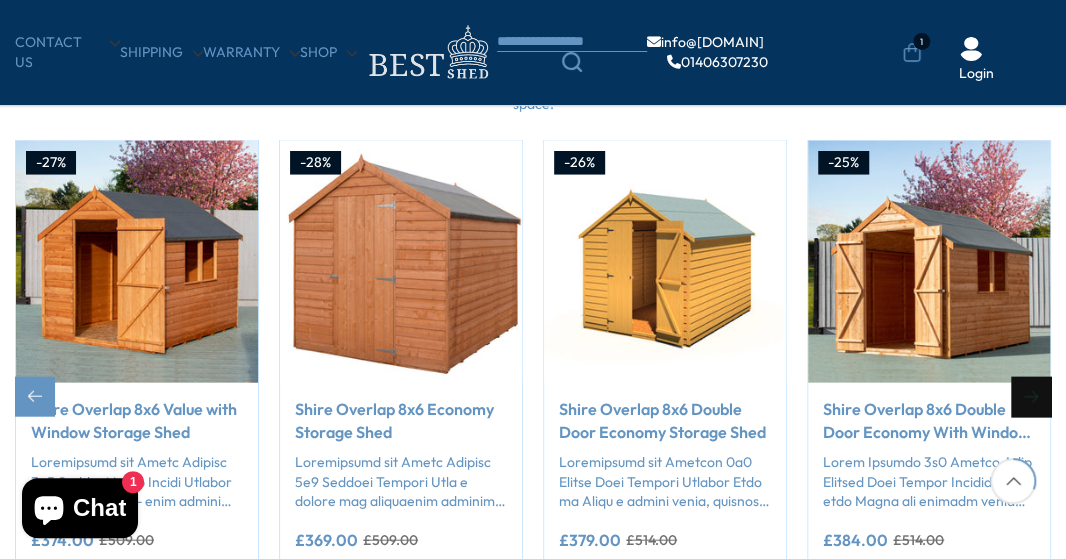 click at bounding box center [1031, 397] 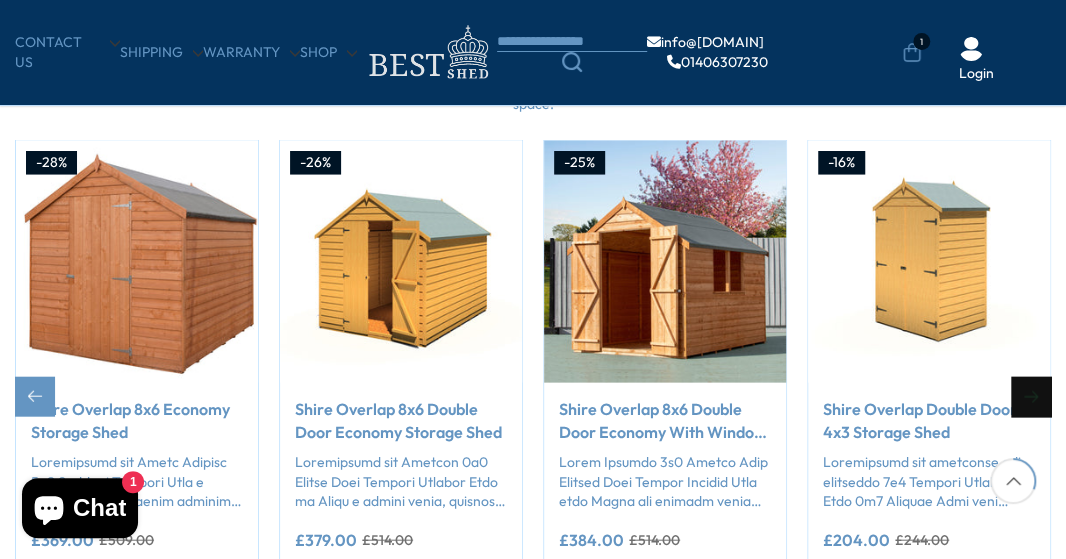 click at bounding box center [1031, 397] 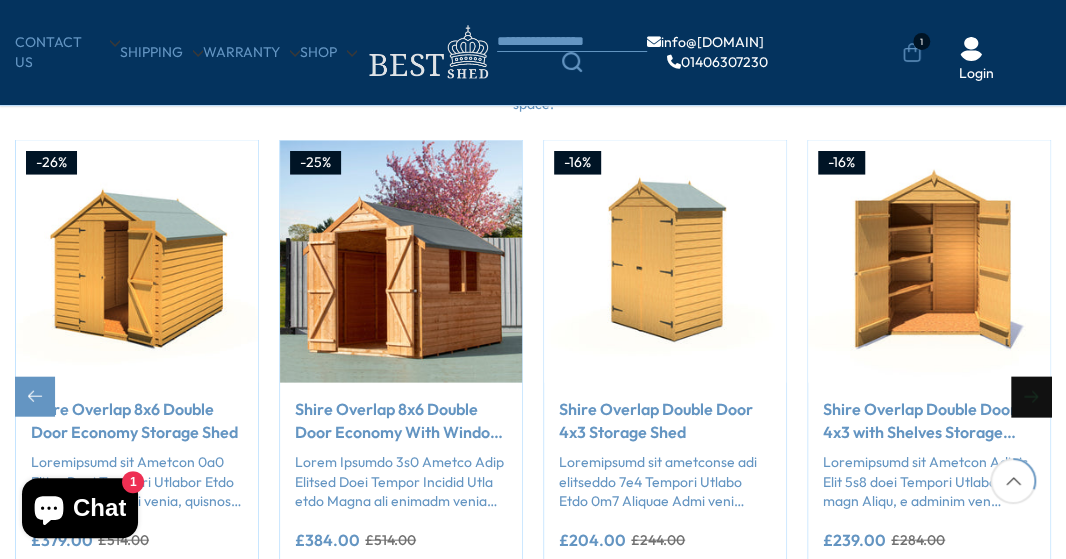 click at bounding box center (1031, 397) 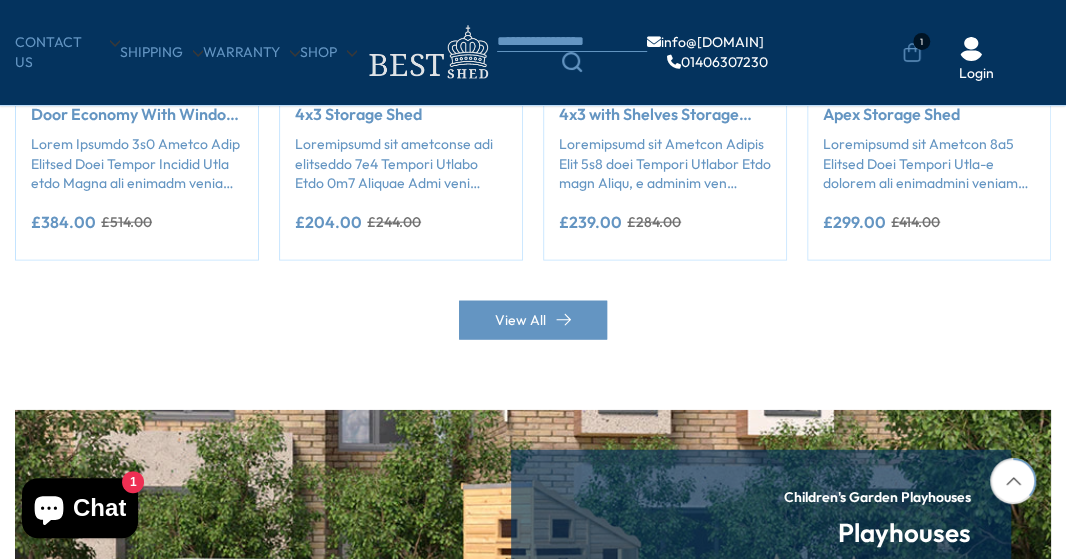 scroll, scrollTop: 1908, scrollLeft: 0, axis: vertical 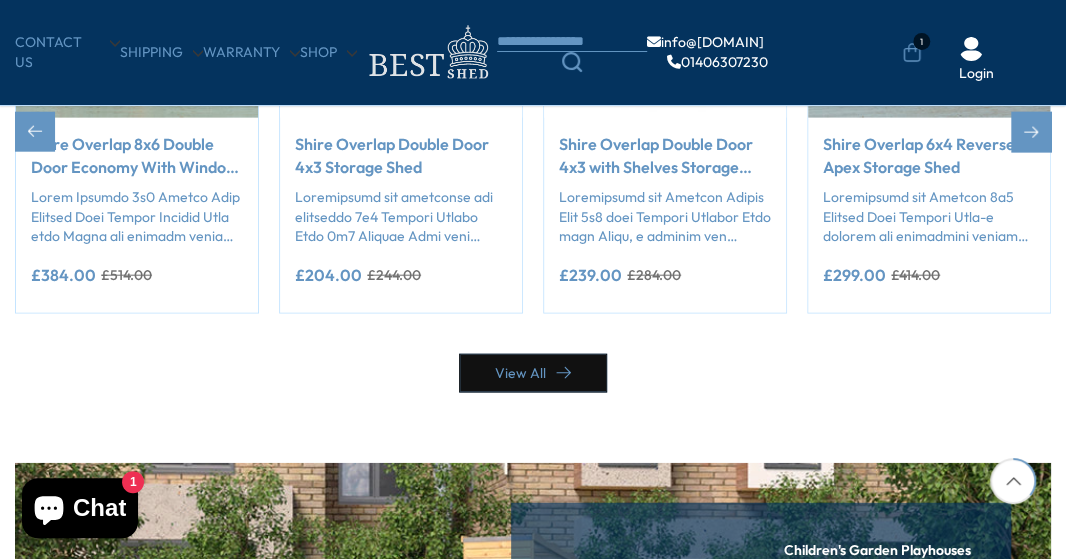 click on "View All" at bounding box center [533, 373] 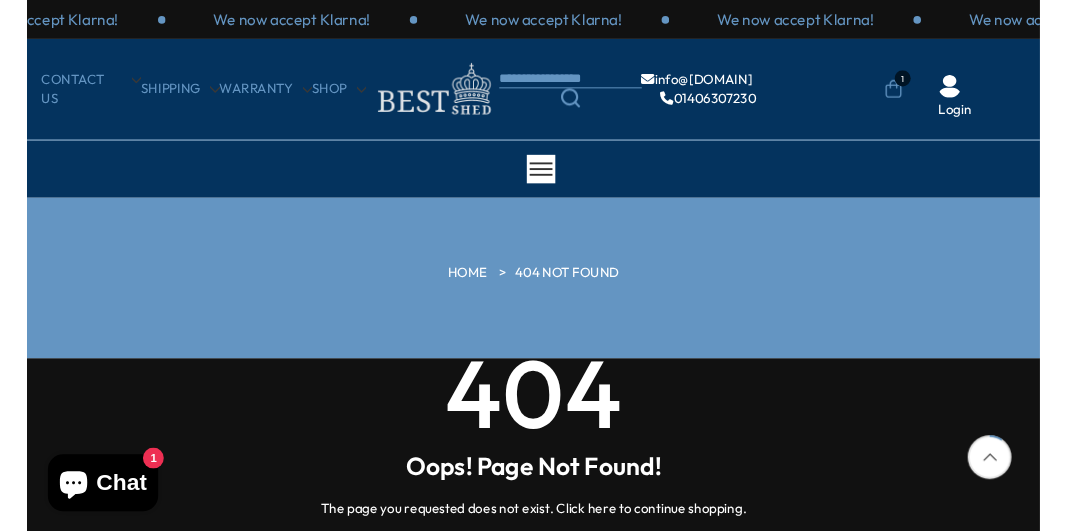 scroll, scrollTop: 0, scrollLeft: 0, axis: both 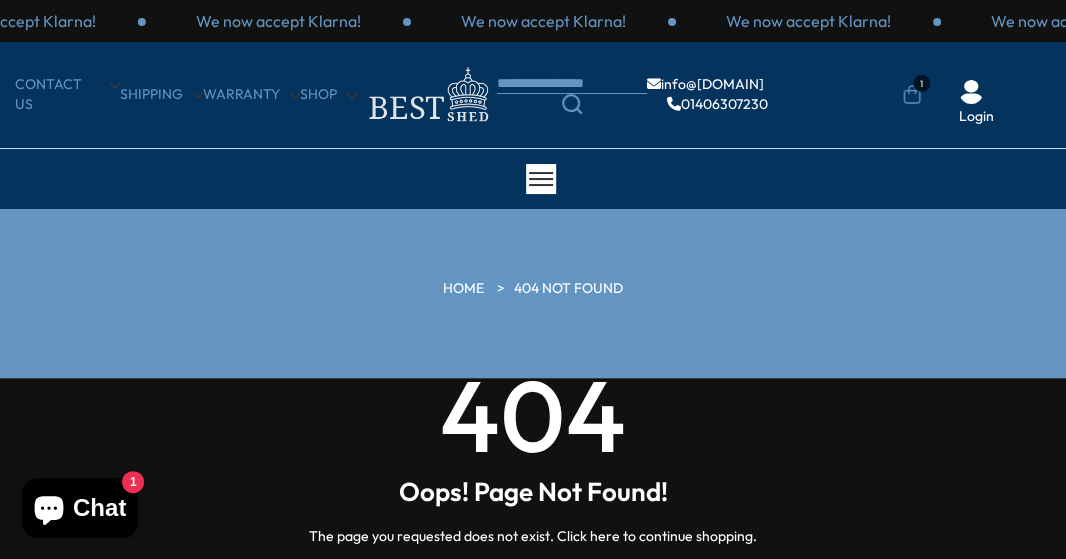 click on "Login" at bounding box center (976, 103) 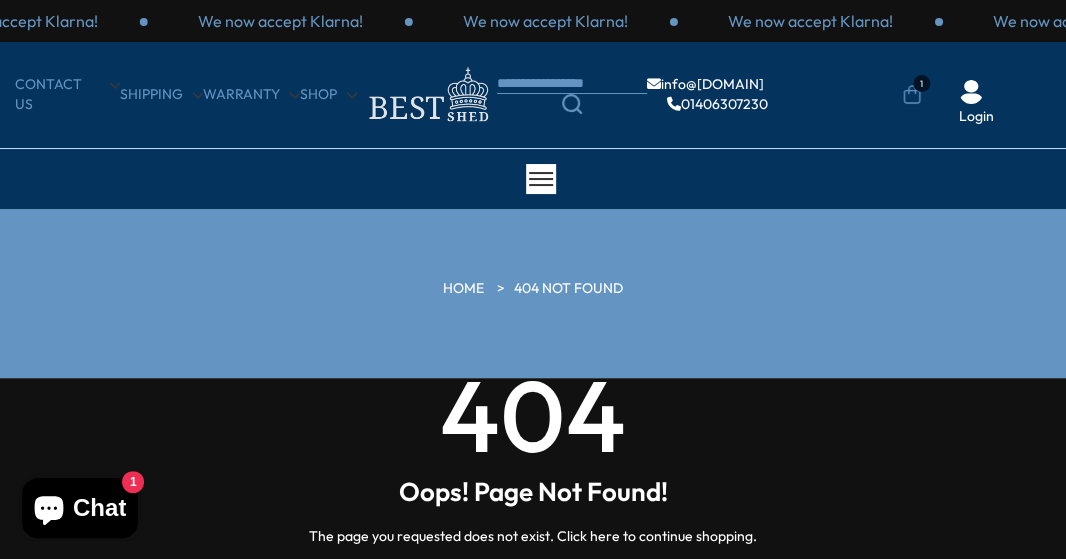 click on "Login" at bounding box center [976, 103] 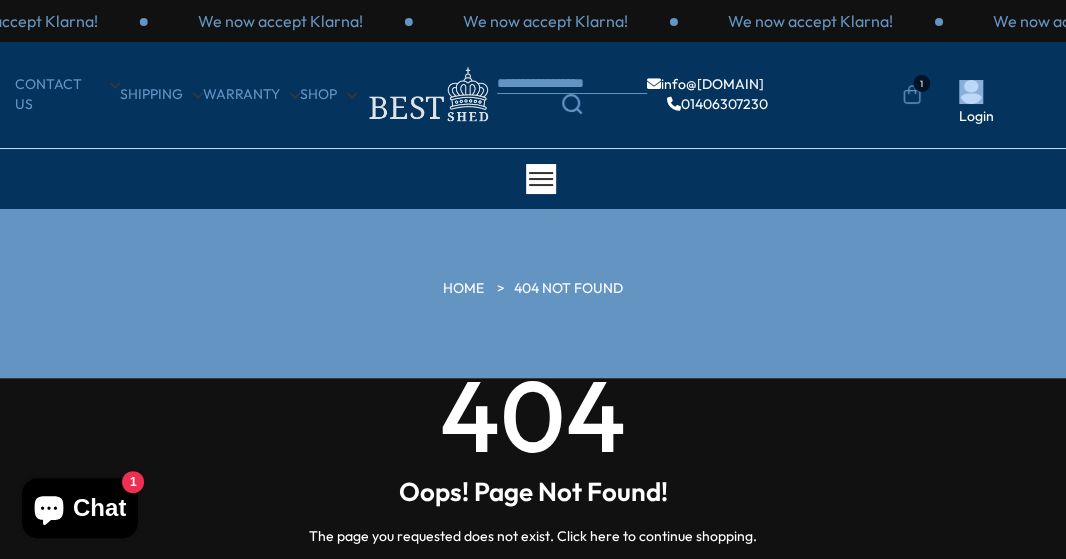 click on "Login" at bounding box center (976, 103) 